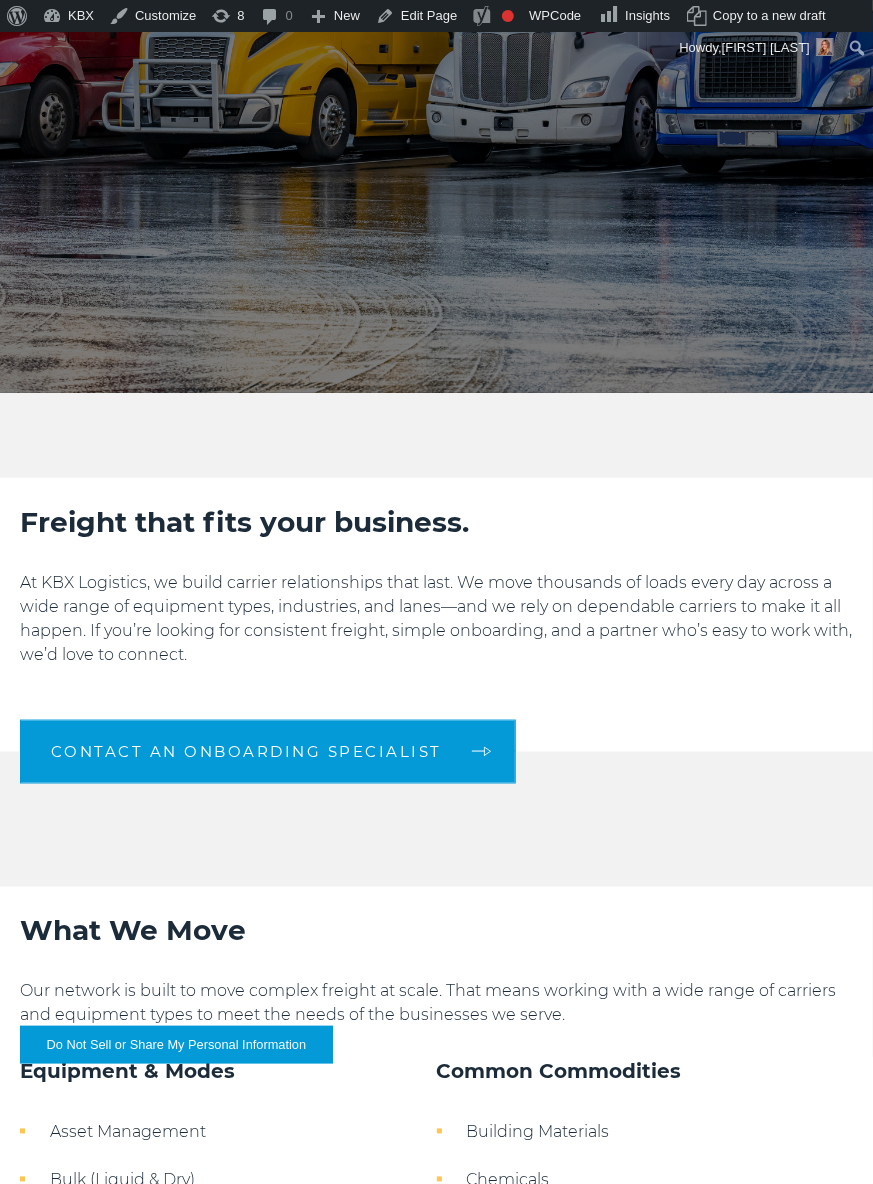 scroll, scrollTop: 555, scrollLeft: 0, axis: vertical 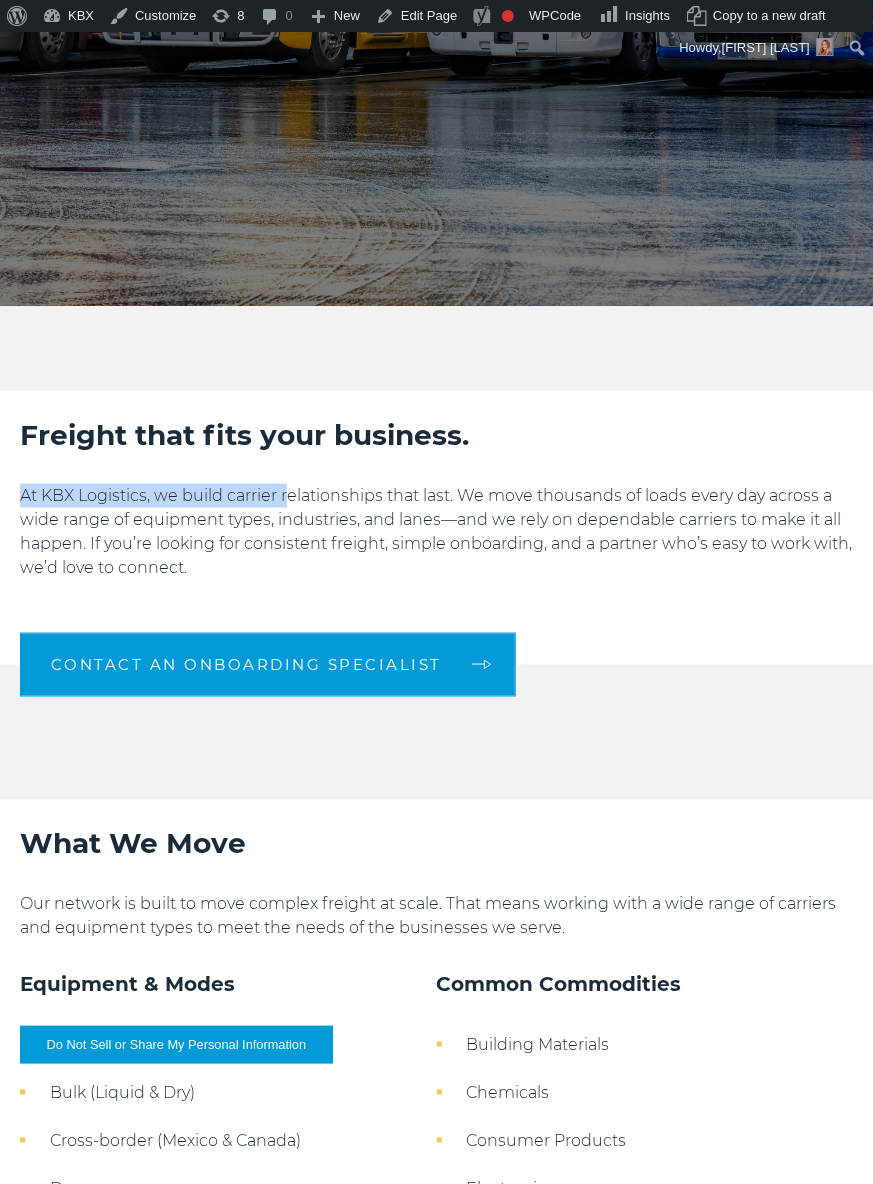 drag, startPoint x: 30, startPoint y: 491, endPoint x: 290, endPoint y: 494, distance: 260.0173 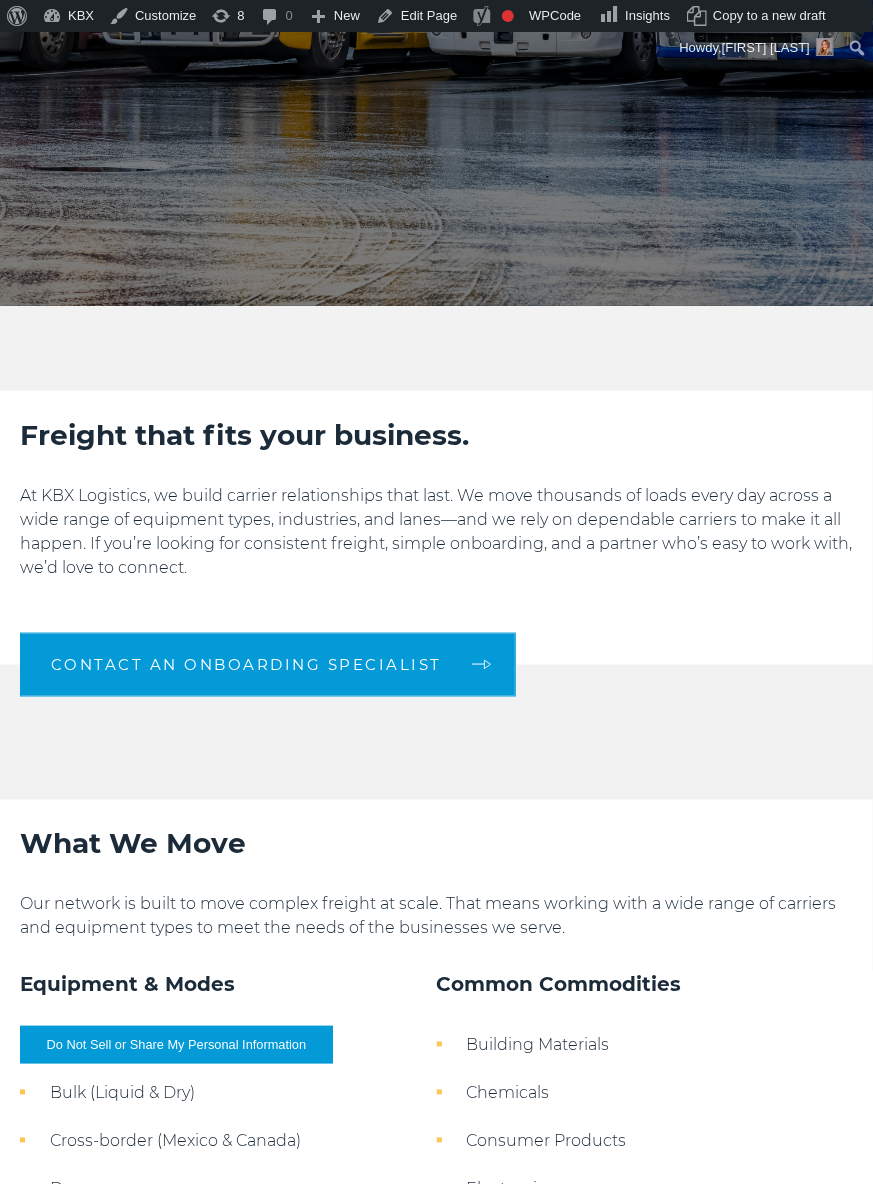 drag, startPoint x: 290, startPoint y: 494, endPoint x: 518, endPoint y: 510, distance: 228.56071 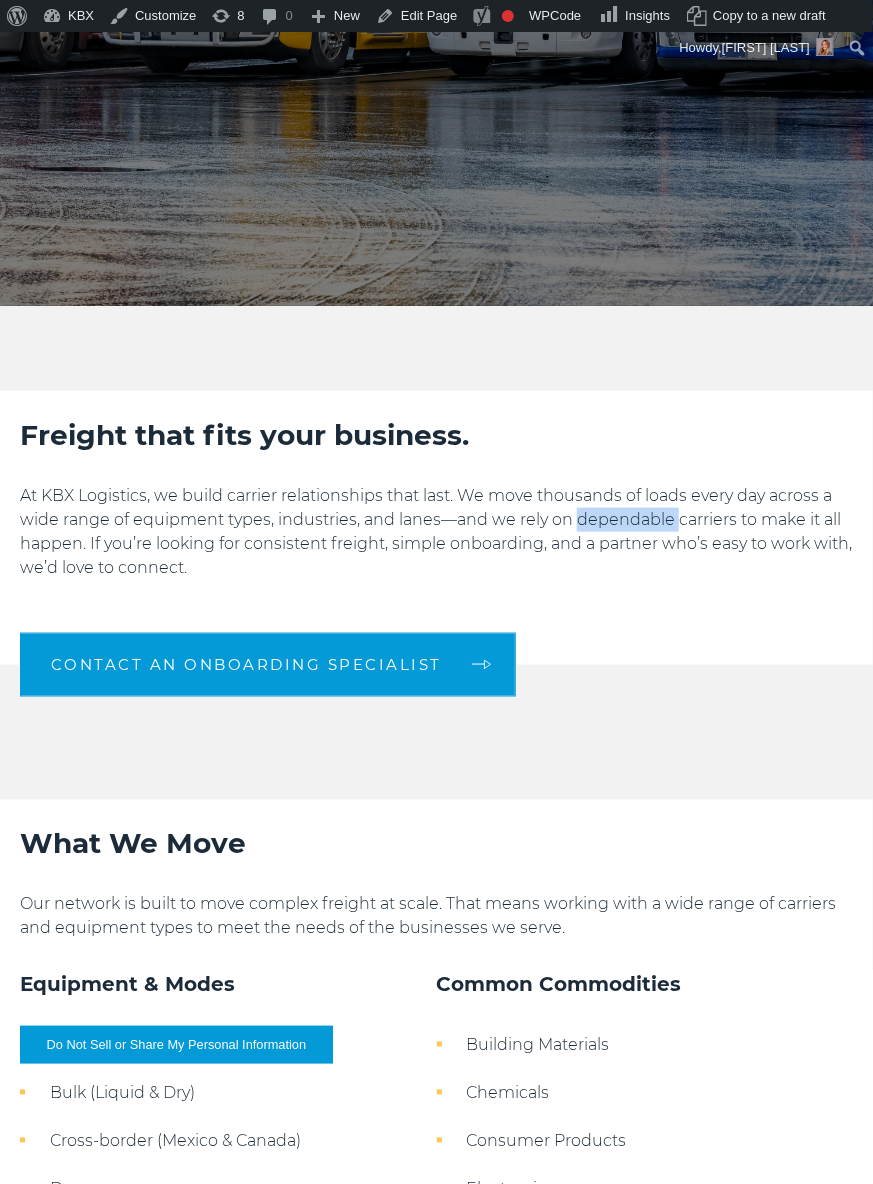 click on "At KBX Logistics, we build carrier relationships that last. We move thousands of loads every day across a wide range of equipment types, industries, and lanes—and we rely on dependable carriers to make it all happen. If you’re looking for consistent freight, simple onboarding, and a partner who’s easy to work with, we’d love to connect." at bounding box center (436, 532) 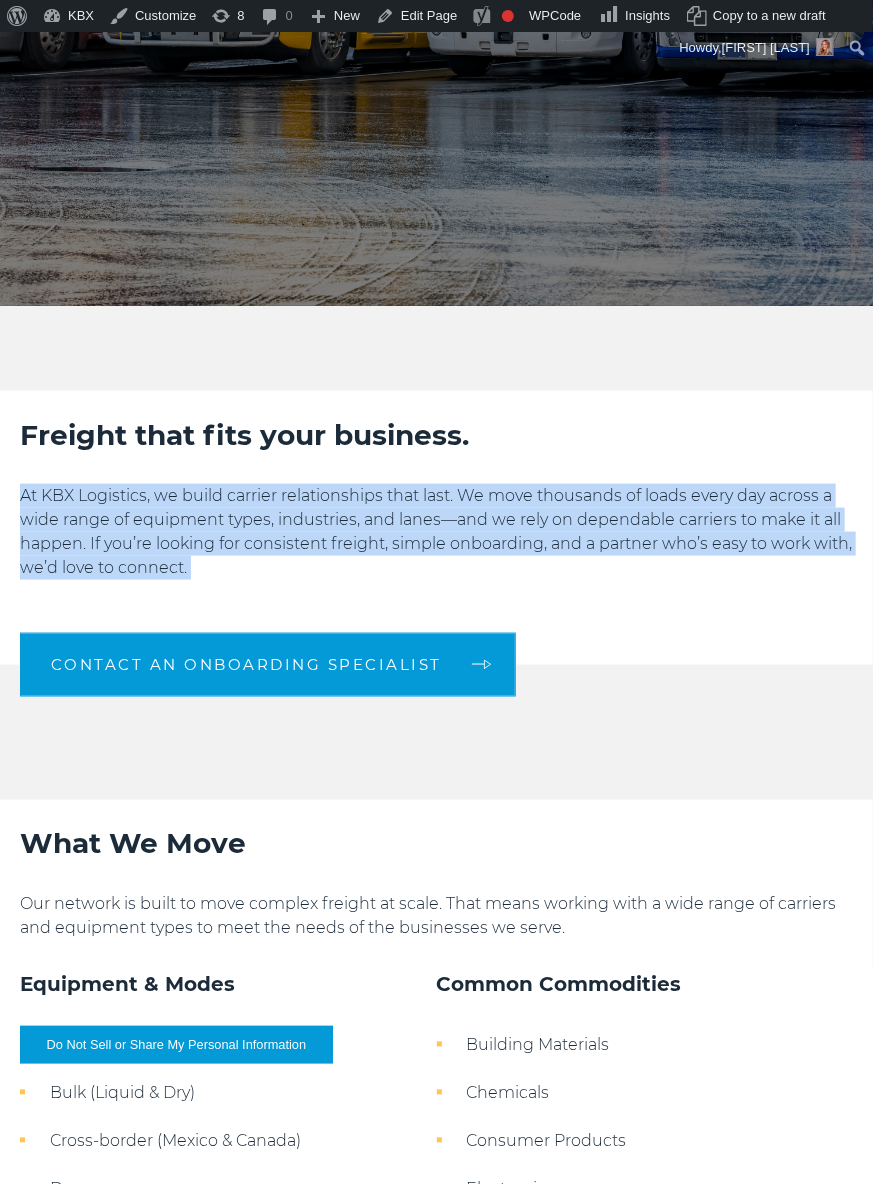click on "At KBX Logistics, we build carrier relationships that last. We move thousands of loads every day across a wide range of equipment types, industries, and lanes—and we rely on dependable carriers to make it all happen. If you’re looking for consistent freight, simple onboarding, and a partner who’s easy to work with, we’d love to connect." at bounding box center (436, 532) 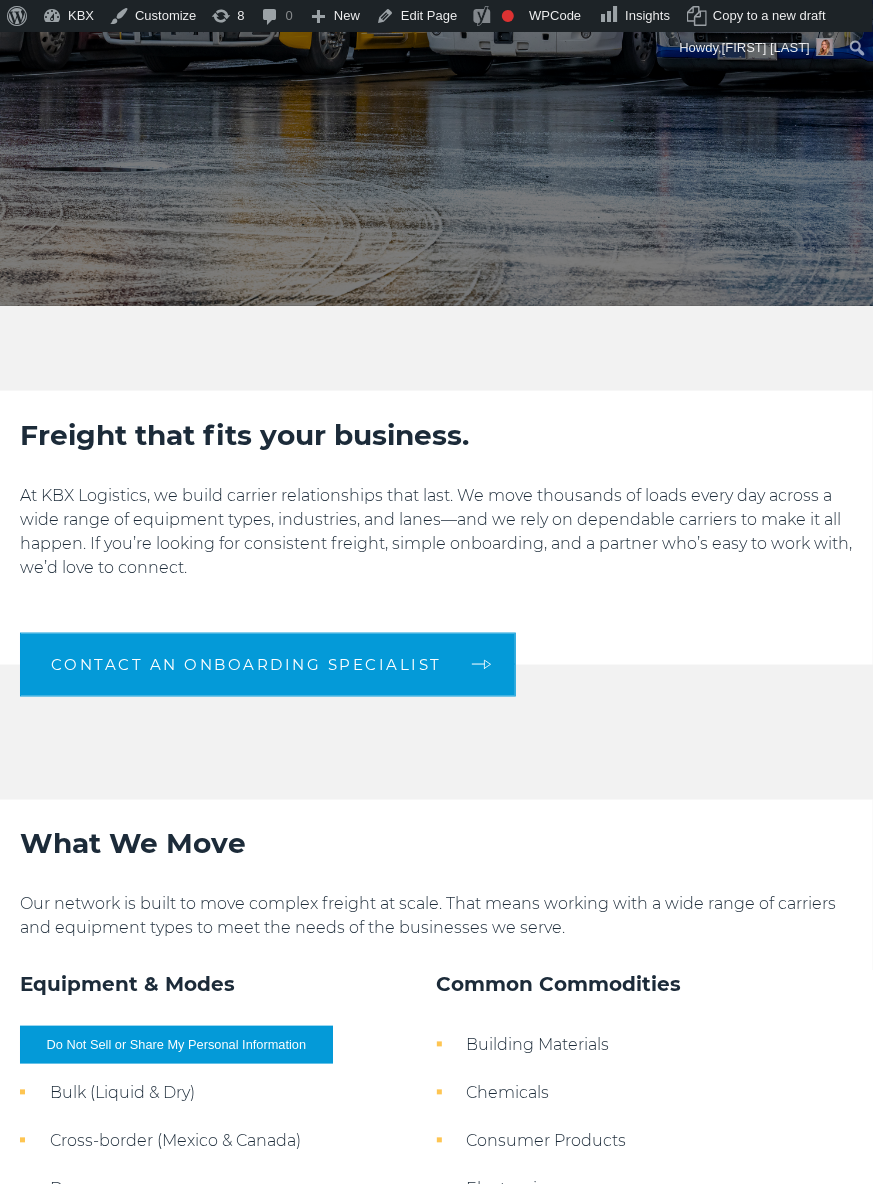 click on "At KBX Logistics, we build carrier relationships that last. We move thousands of loads every day across a wide range of equipment types, industries, and lanes—and we rely on dependable carriers to make it all happen. If you’re looking for consistent freight, simple onboarding, and a partner who’s easy to work with, we’d love to connect." at bounding box center (436, 532) 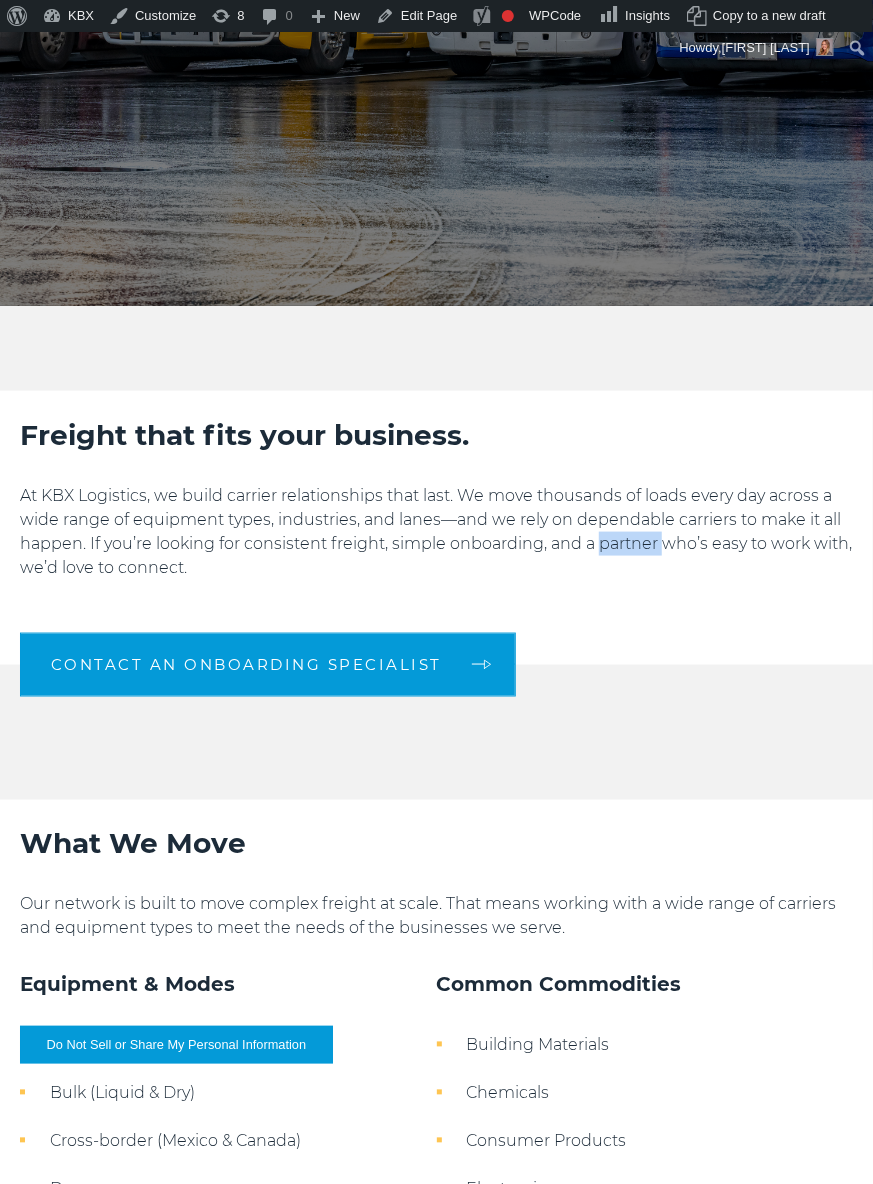click on "At KBX Logistics, we build carrier relationships that last. We move thousands of loads every day across a wide range of equipment types, industries, and lanes—and we rely on dependable carriers to make it all happen. If you’re looking for consistent freight, simple onboarding, and a partner who’s easy to work with, we’d love to connect." at bounding box center (436, 532) 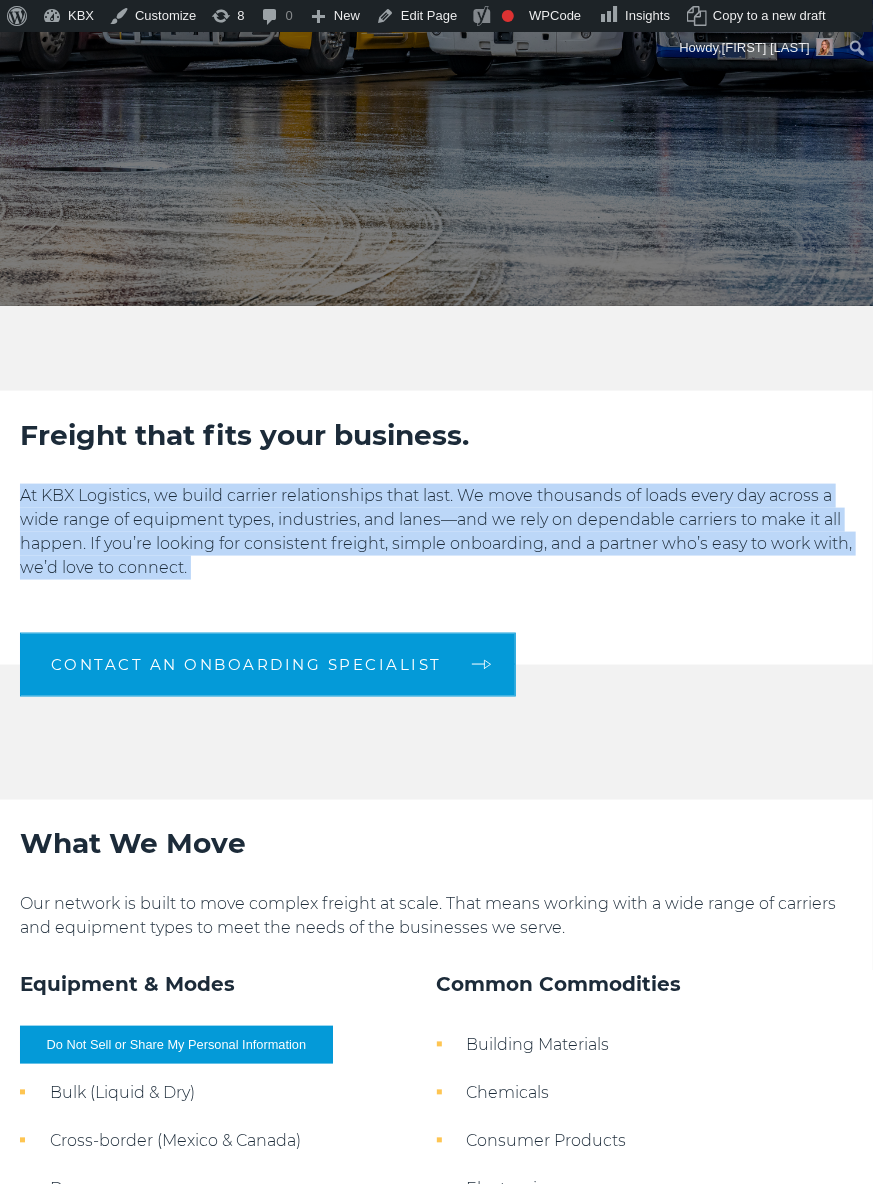 click on "At KBX Logistics, we build carrier relationships that last. We move thousands of loads every day across a wide range of equipment types, industries, and lanes—and we rely on dependable carriers to make it all happen. If you’re looking for consistent freight, simple onboarding, and a partner who’s easy to work with, we’d love to connect." at bounding box center [436, 532] 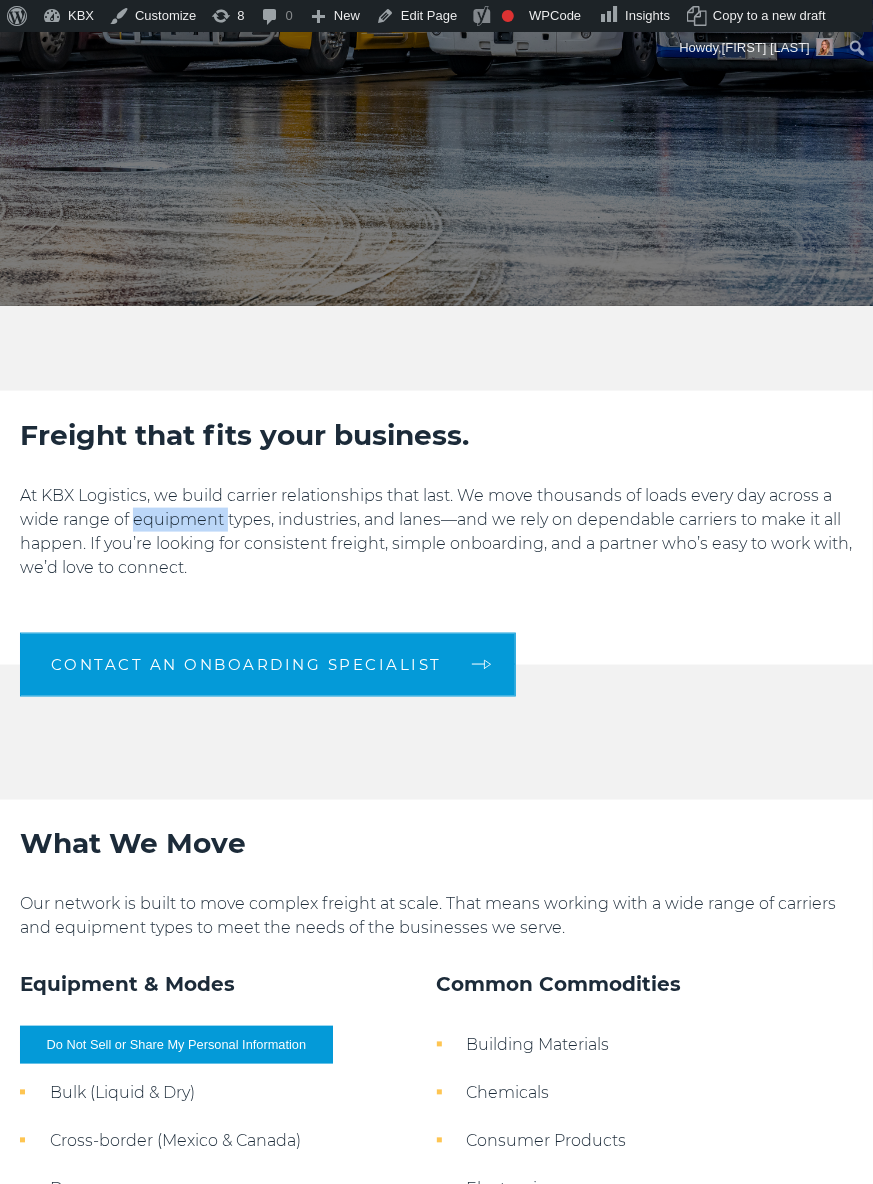 click on "At KBX Logistics, we build carrier relationships that last. We move thousands of loads every day across a wide range of equipment types, industries, and lanes—and we rely on dependable carriers to make it all happen. If you’re looking for consistent freight, simple onboarding, and a partner who’s easy to work with, we’d love to connect." at bounding box center [436, 532] 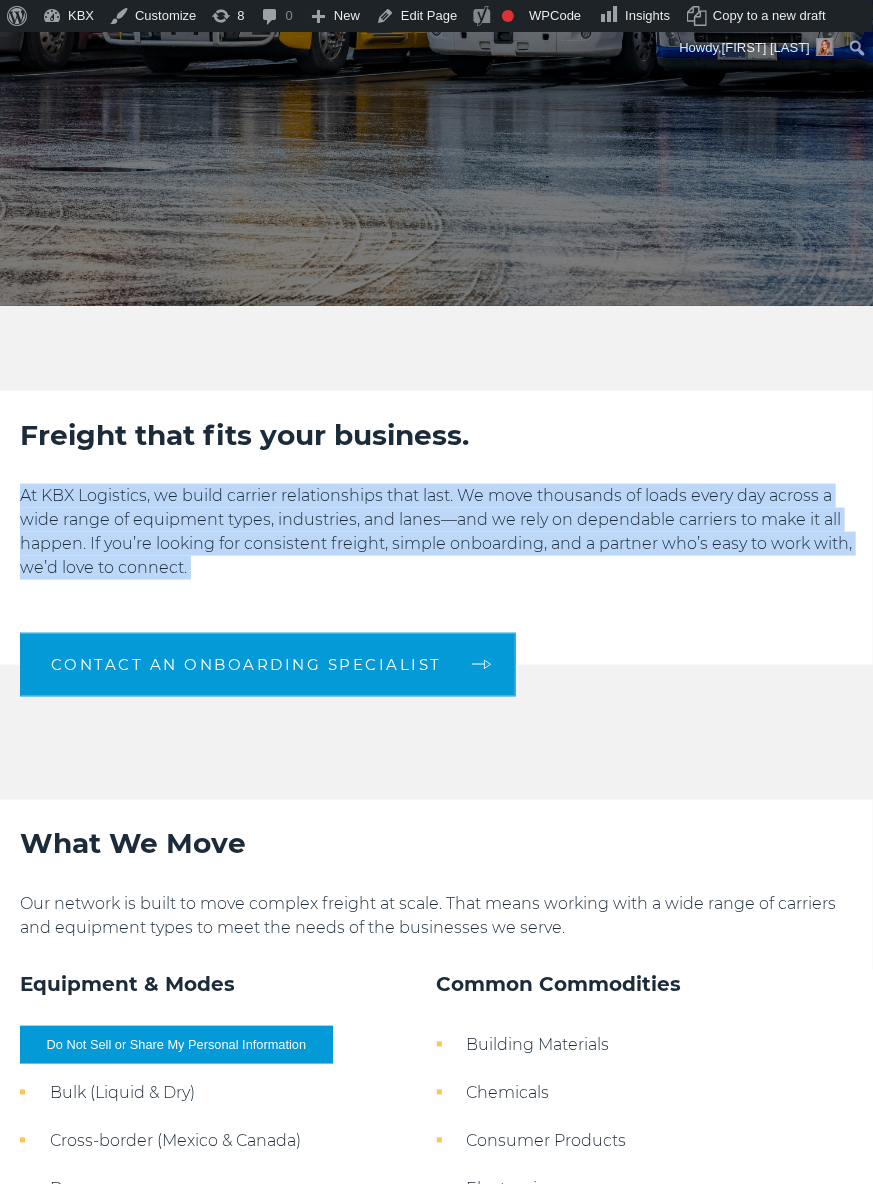 click on "At KBX Logistics, we build carrier relationships that last. We move thousands of loads every day across a wide range of equipment types, industries, and lanes—and we rely on dependable carriers to make it all happen. If you’re looking for consistent freight, simple onboarding, and a partner who’s easy to work with, we’d love to connect." at bounding box center [436, 532] 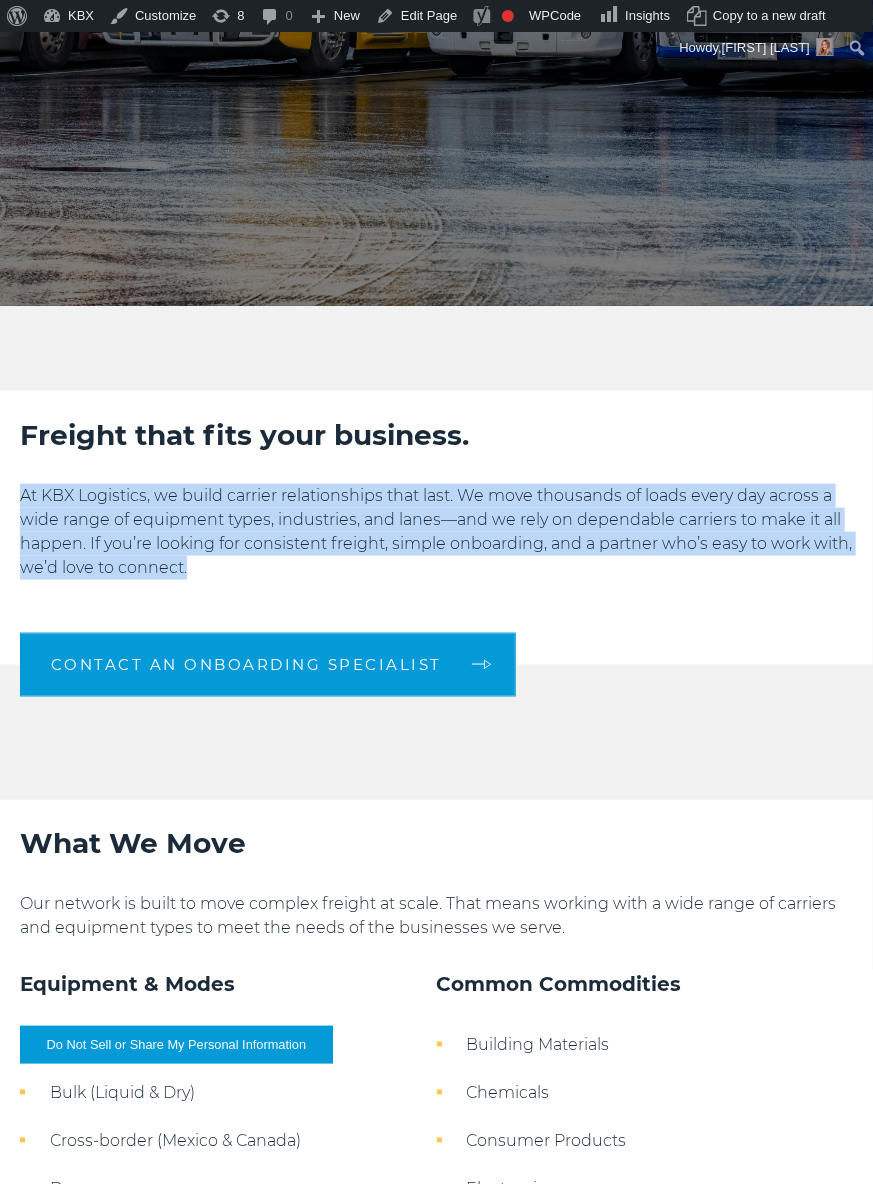 drag, startPoint x: 337, startPoint y: 558, endPoint x: -6, endPoint y: 484, distance: 350.89172 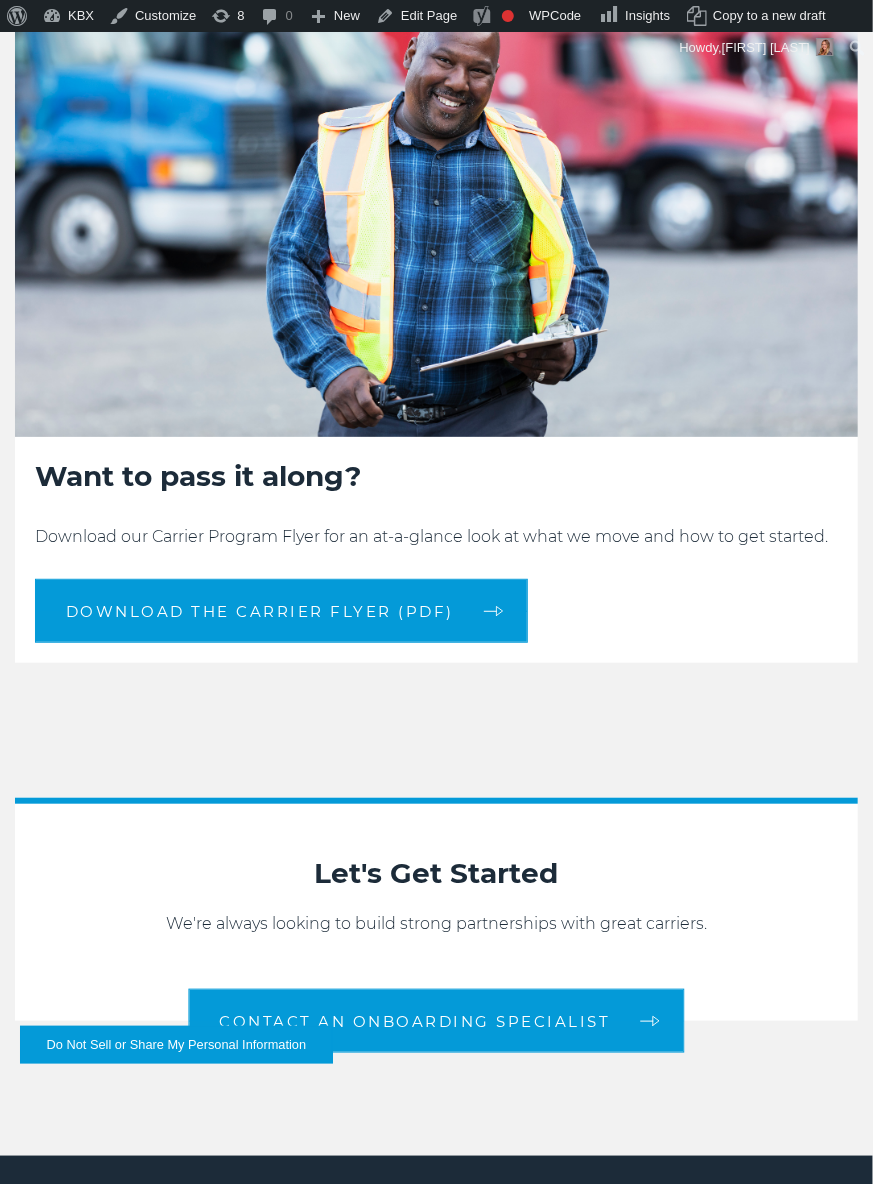 scroll, scrollTop: 5222, scrollLeft: 0, axis: vertical 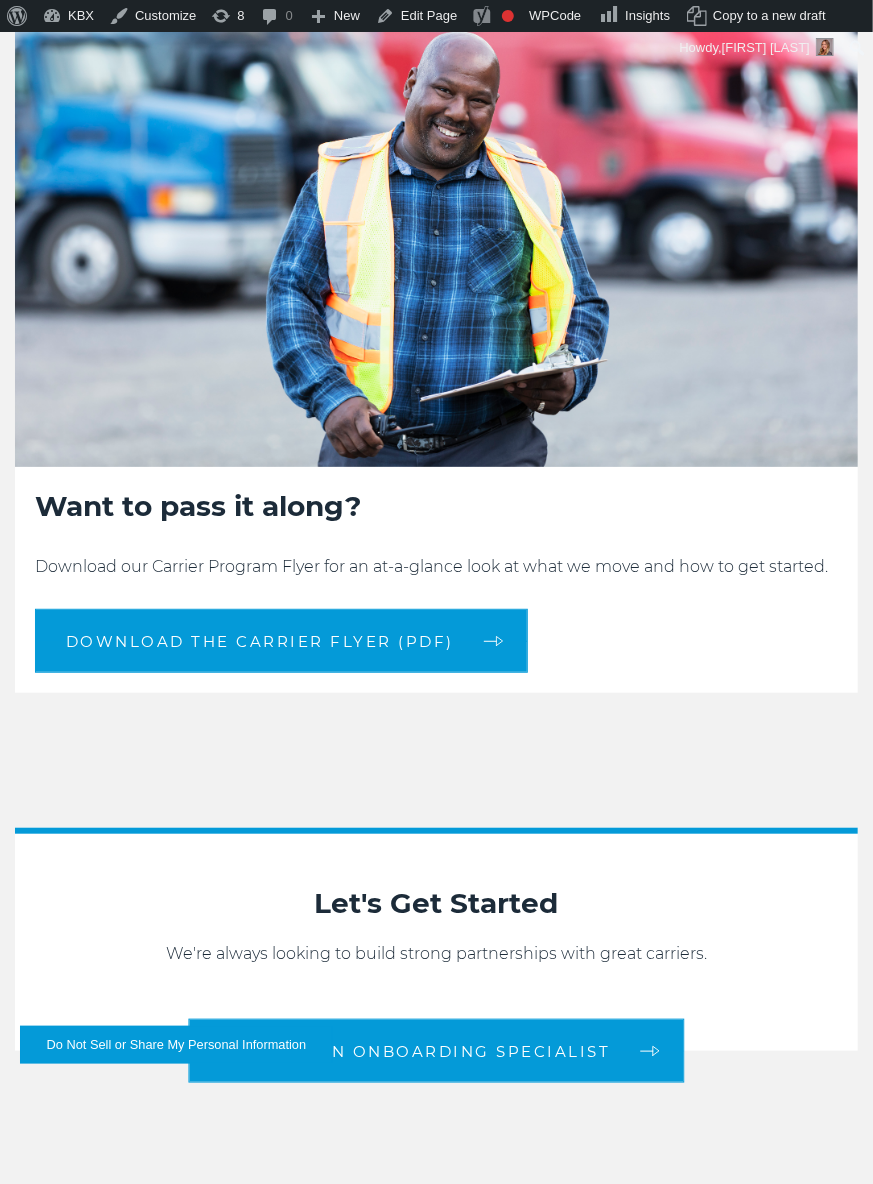 click on "Download our Carrier Program Flyer for an at-a-glance look at what we move and how to get started." at bounding box center (436, 567) 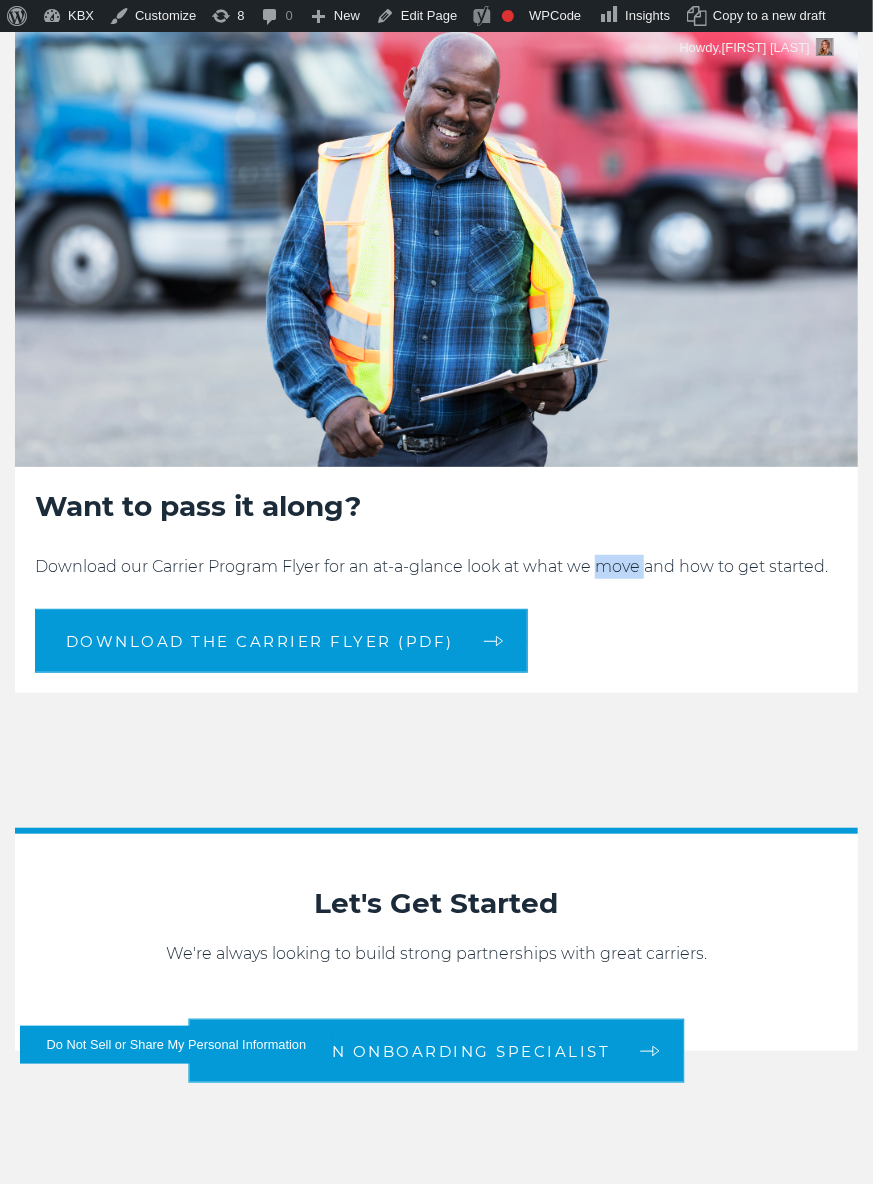 click on "Download our Carrier Program Flyer for an at-a-glance look at what we move and how to get started." at bounding box center [436, 567] 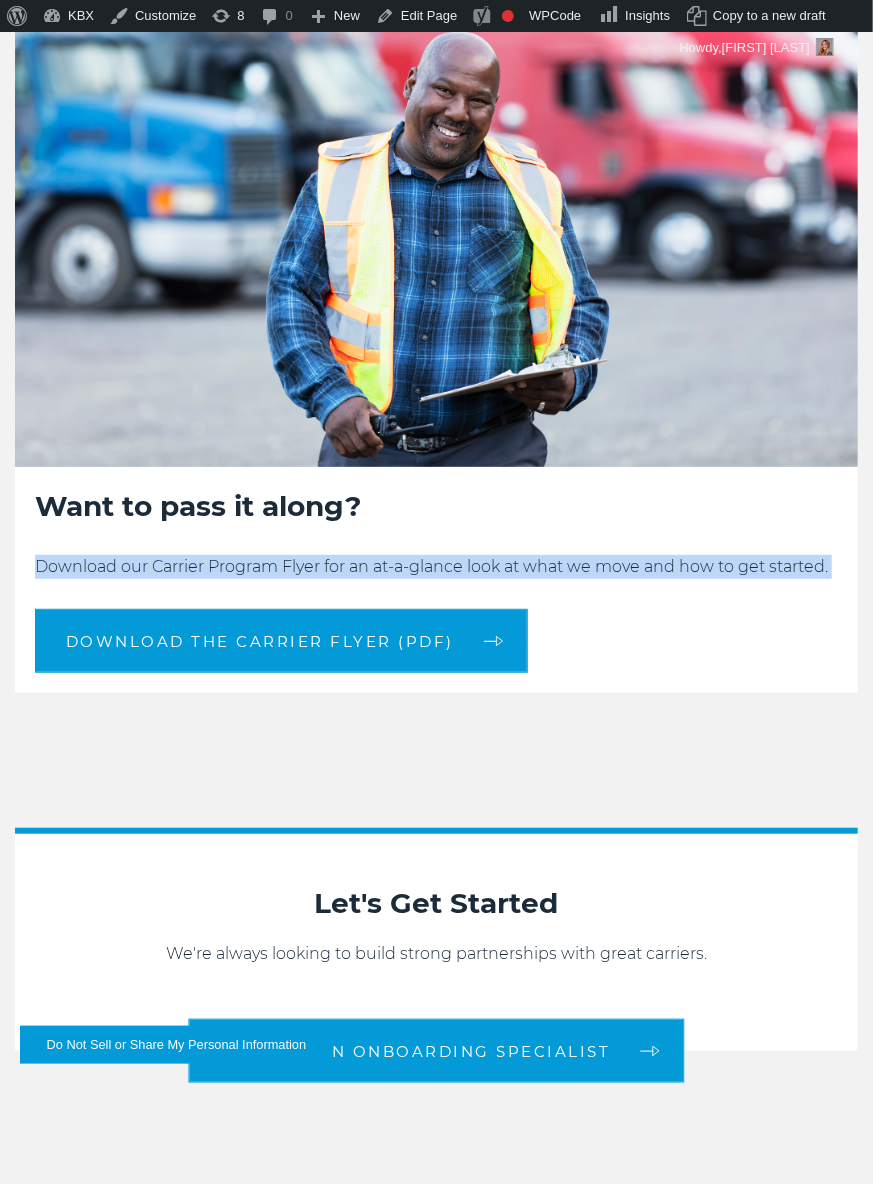 click on "Download our Carrier Program Flyer for an at-a-glance look at what we move and how to get started." at bounding box center (436, 567) 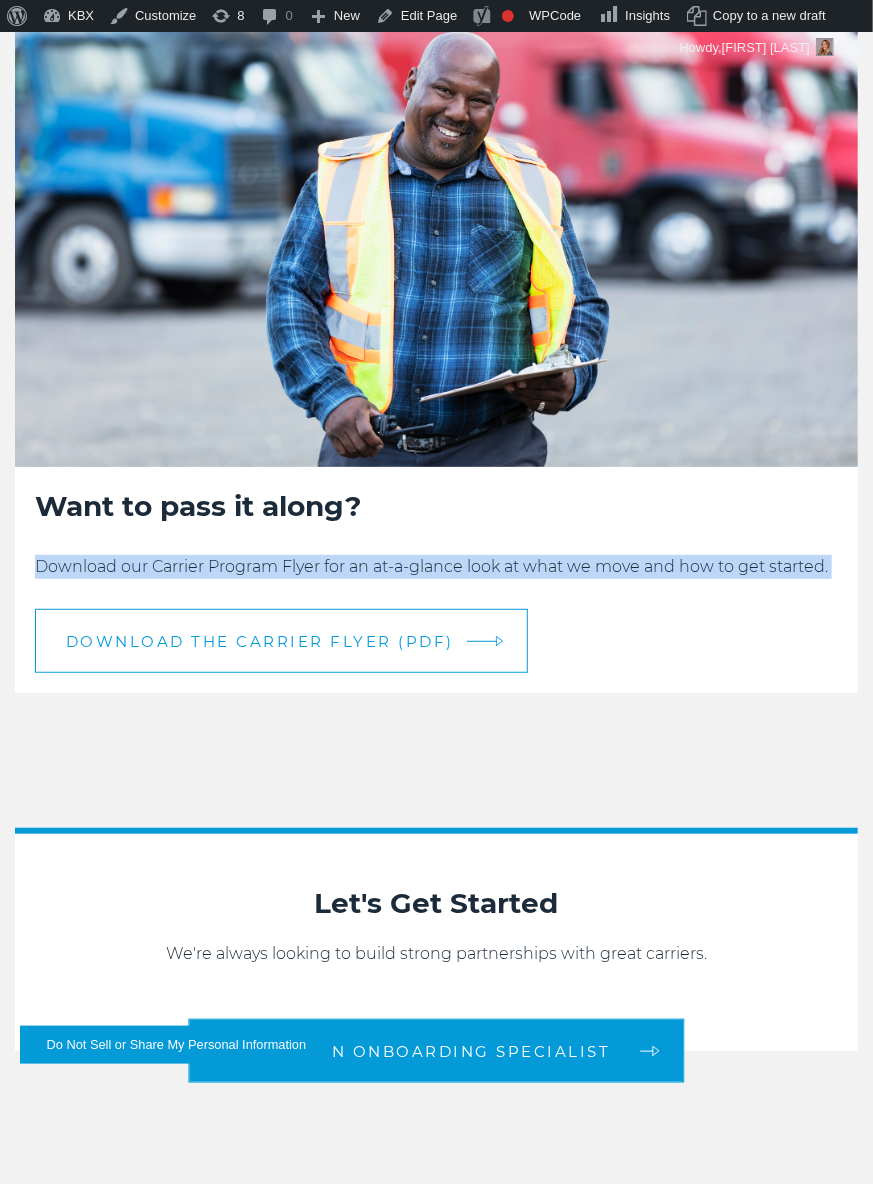 click on "DOWNLOAD THE CARRIER FLYER (PDF)" at bounding box center (281, 641) 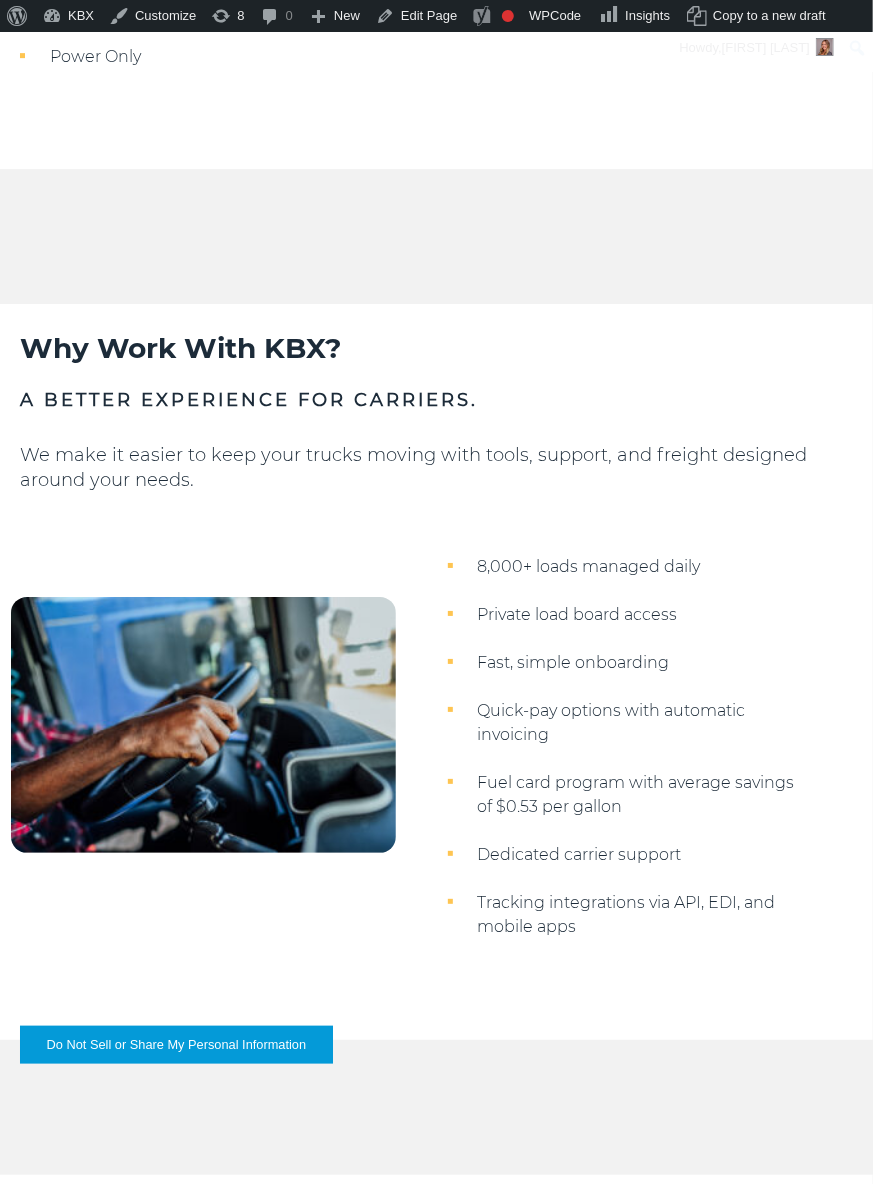 scroll, scrollTop: 2340, scrollLeft: 0, axis: vertical 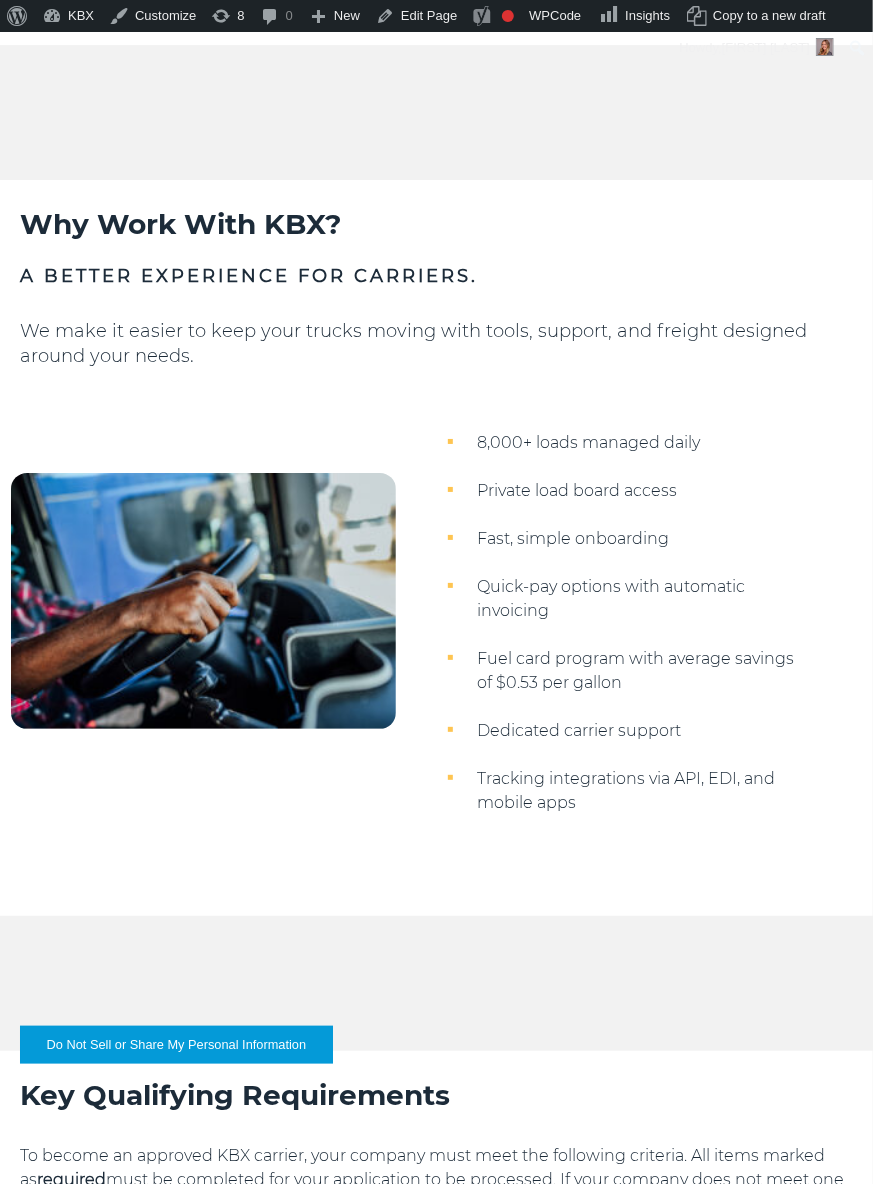 click on "We make it easier to keep your trucks moving with tools, support, and freight designed around your needs." at bounding box center (436, 344) 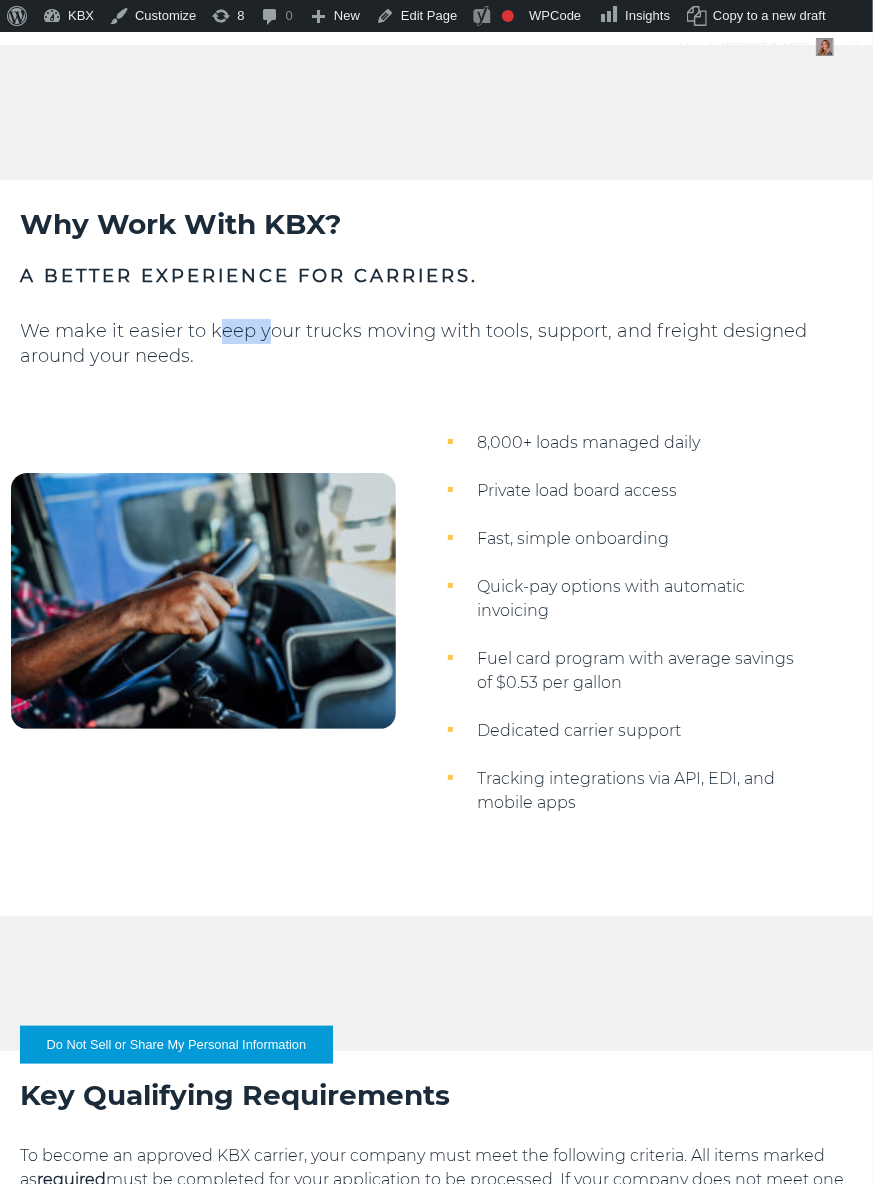 click on "We make it easier to keep your trucks moving with tools, support, and freight designed around your needs." at bounding box center (436, 344) 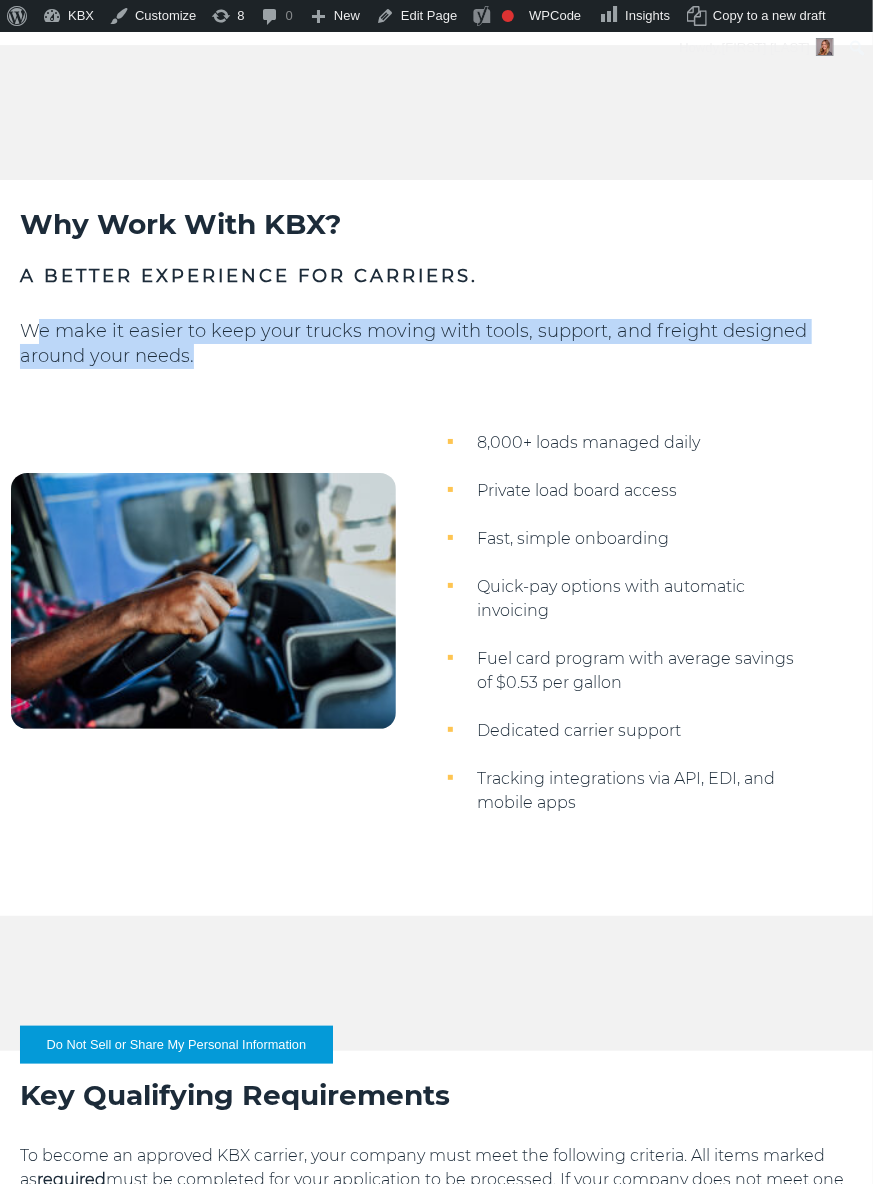 click on "We make it easier to keep your trucks moving with tools, support, and freight designed around your needs." at bounding box center [436, 344] 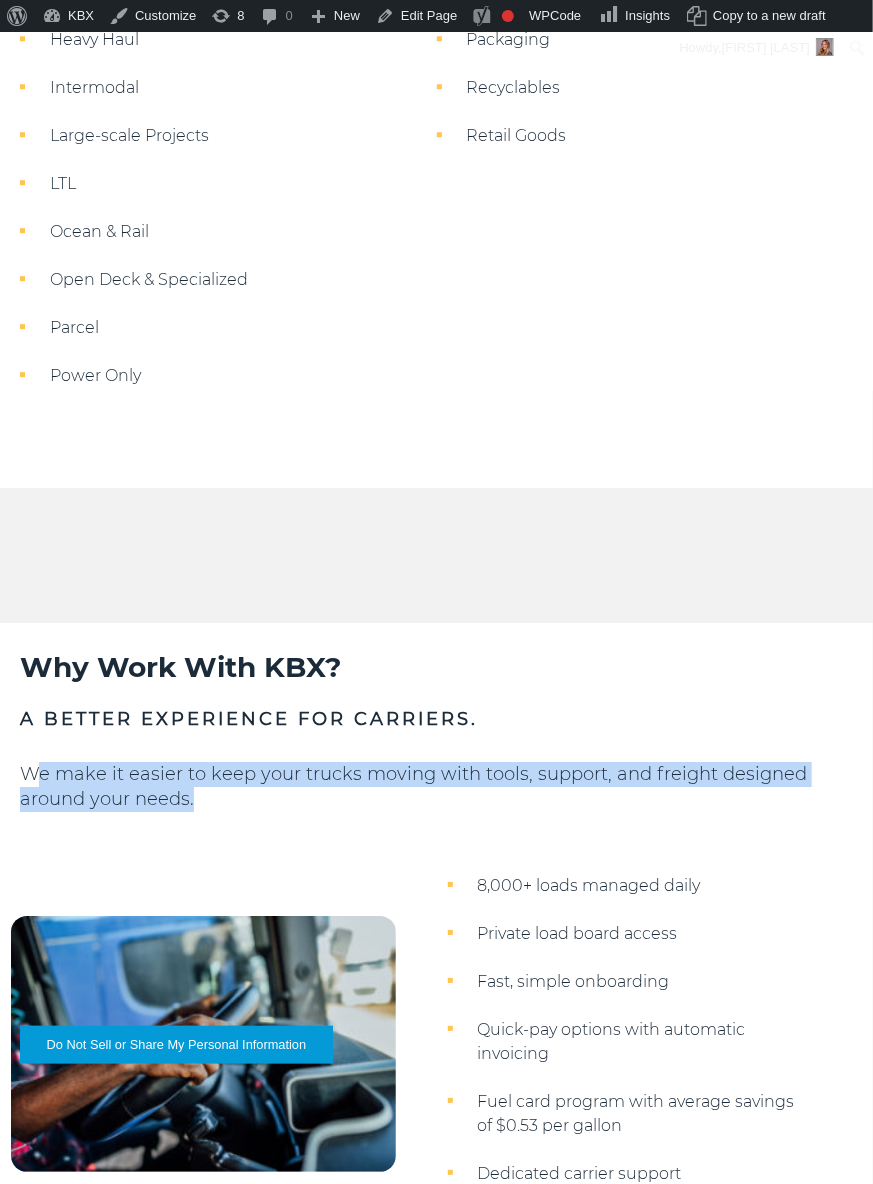scroll, scrollTop: 1006, scrollLeft: 0, axis: vertical 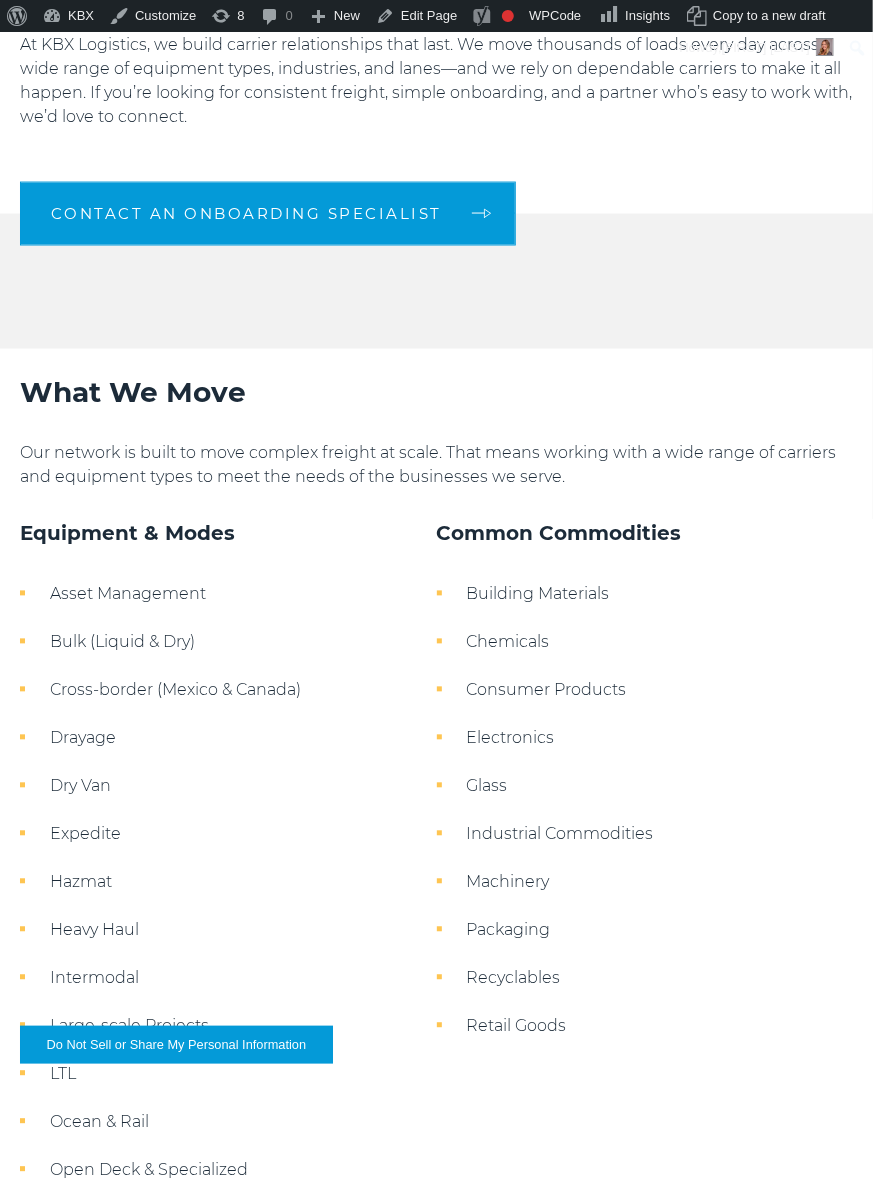 click on "Our network is built to move complex freight at scale. That means working with a wide range of carriers and equipment types to meet the needs of the businesses we serve." at bounding box center [436, 466] 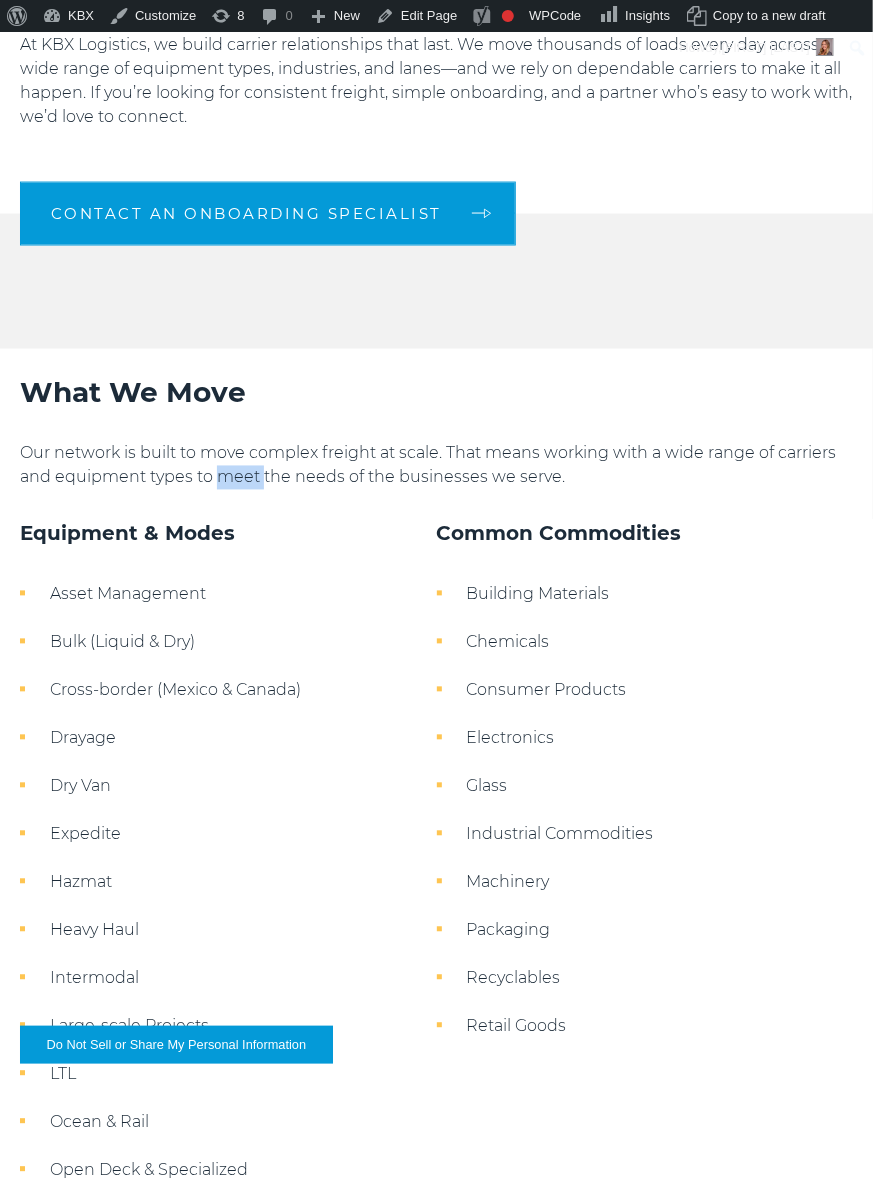 click on "Our network is built to move complex freight at scale. That means working with a wide range of carriers and equipment types to meet the needs of the businesses we serve." at bounding box center [436, 466] 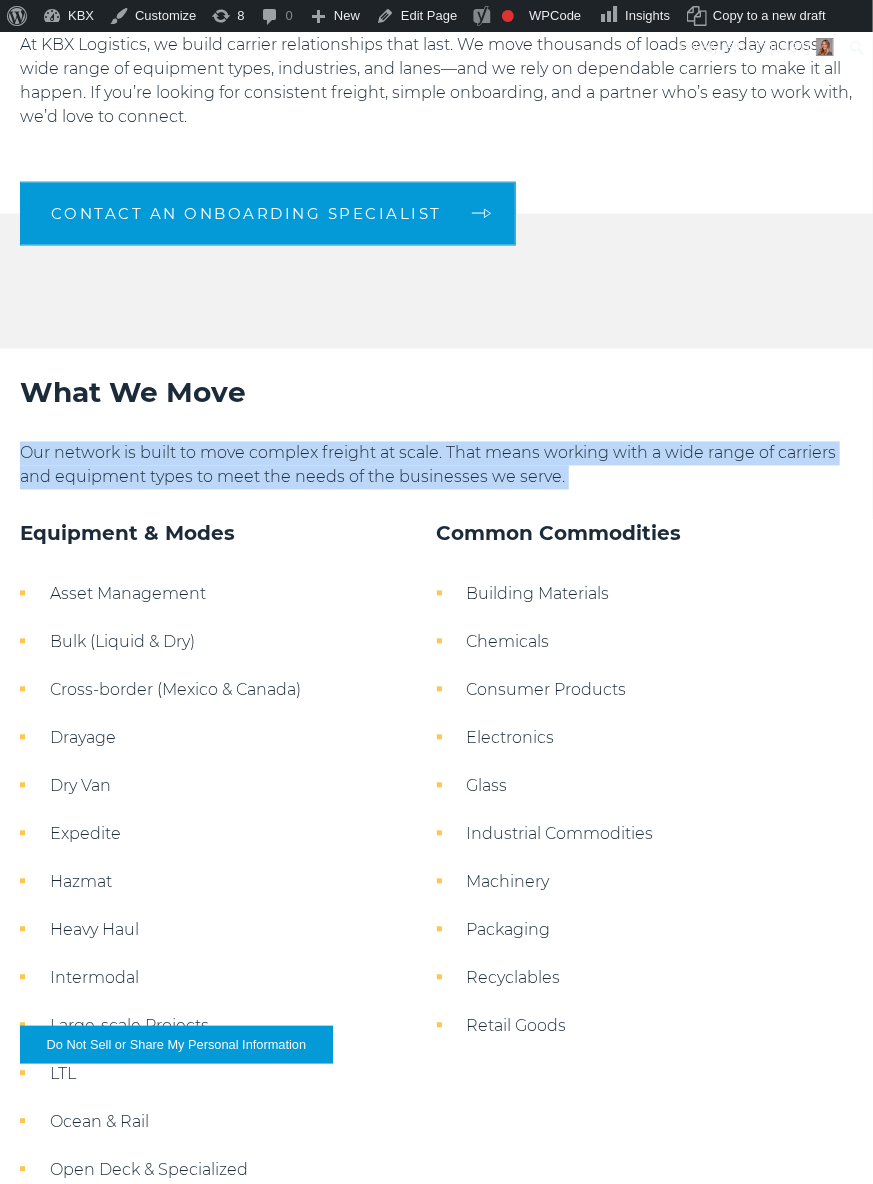 click on "Our network is built to move complex freight at scale. That means working with a wide range of carriers and equipment types to meet the needs of the businesses we serve." at bounding box center (436, 466) 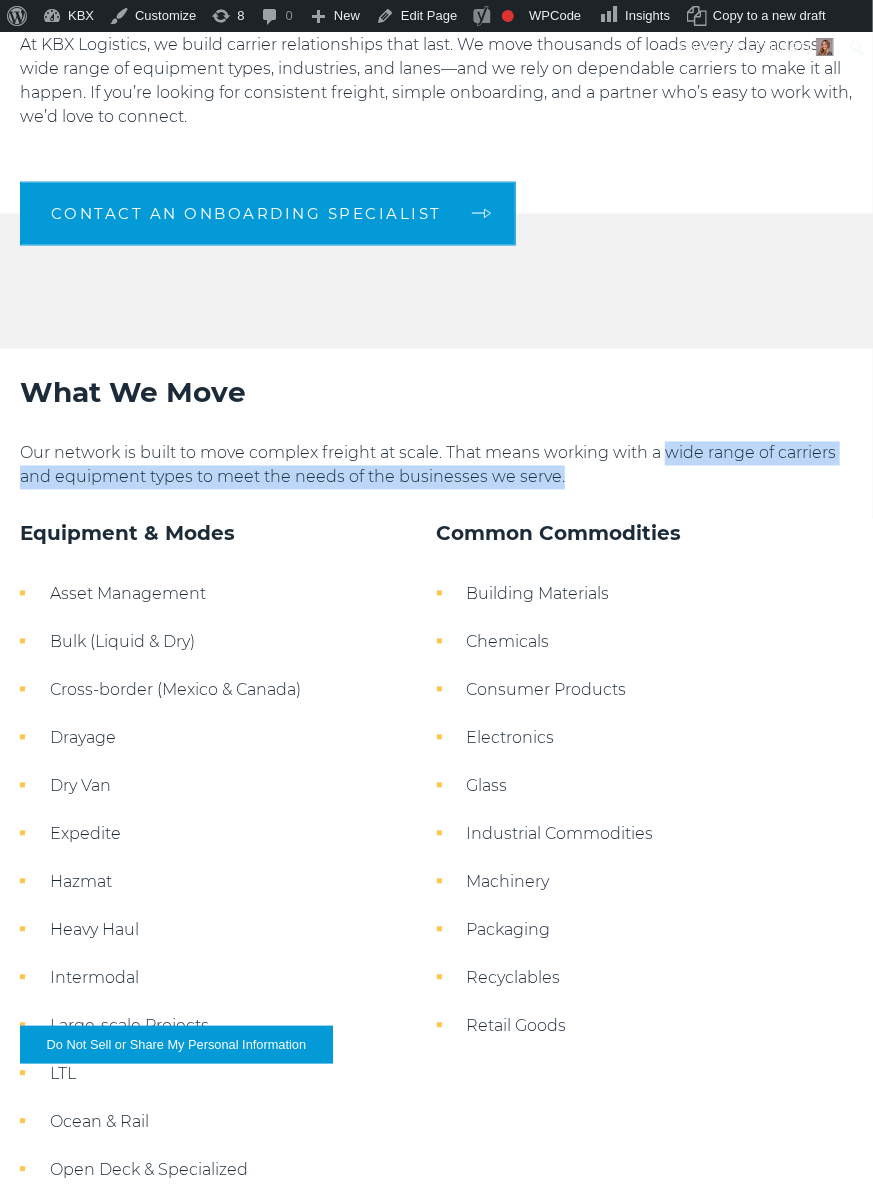 drag, startPoint x: 588, startPoint y: 472, endPoint x: 670, endPoint y: 453, distance: 84.17244 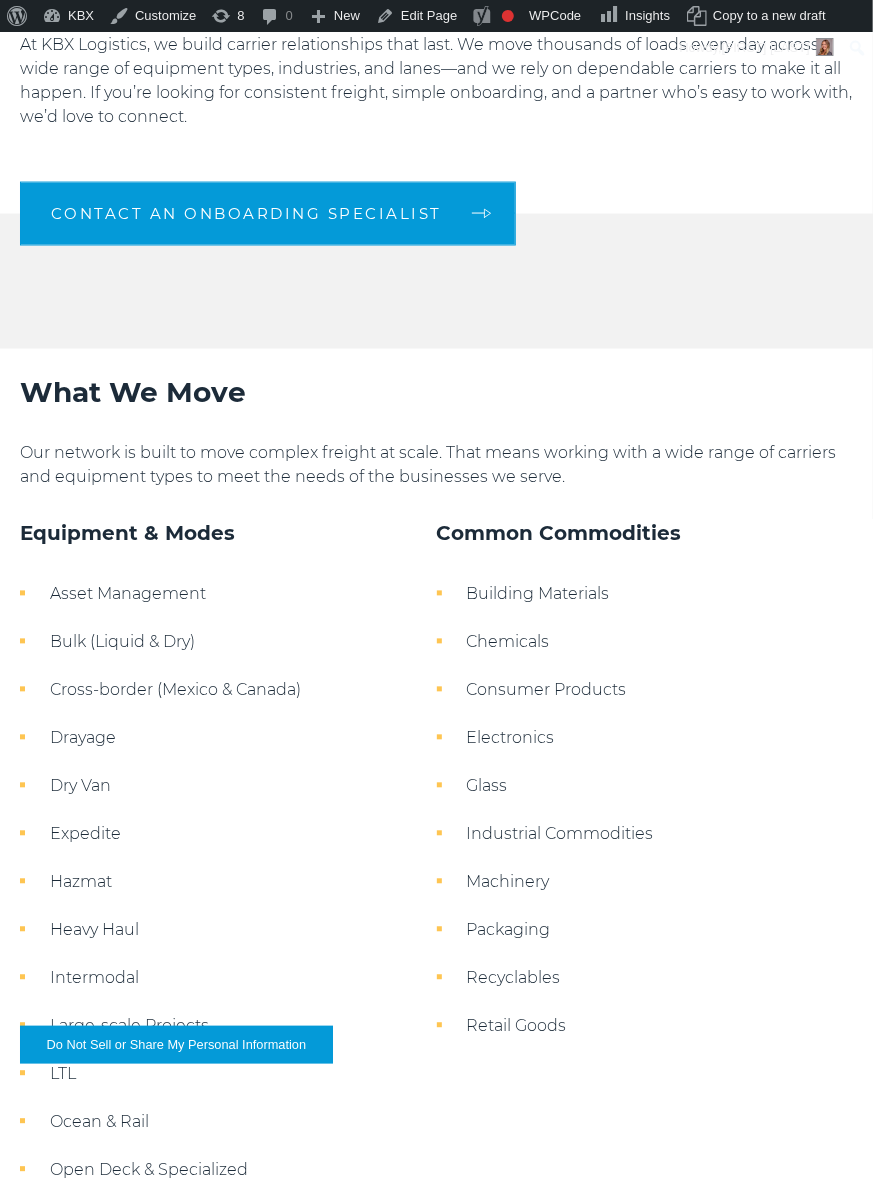click at bounding box center (436, 505) 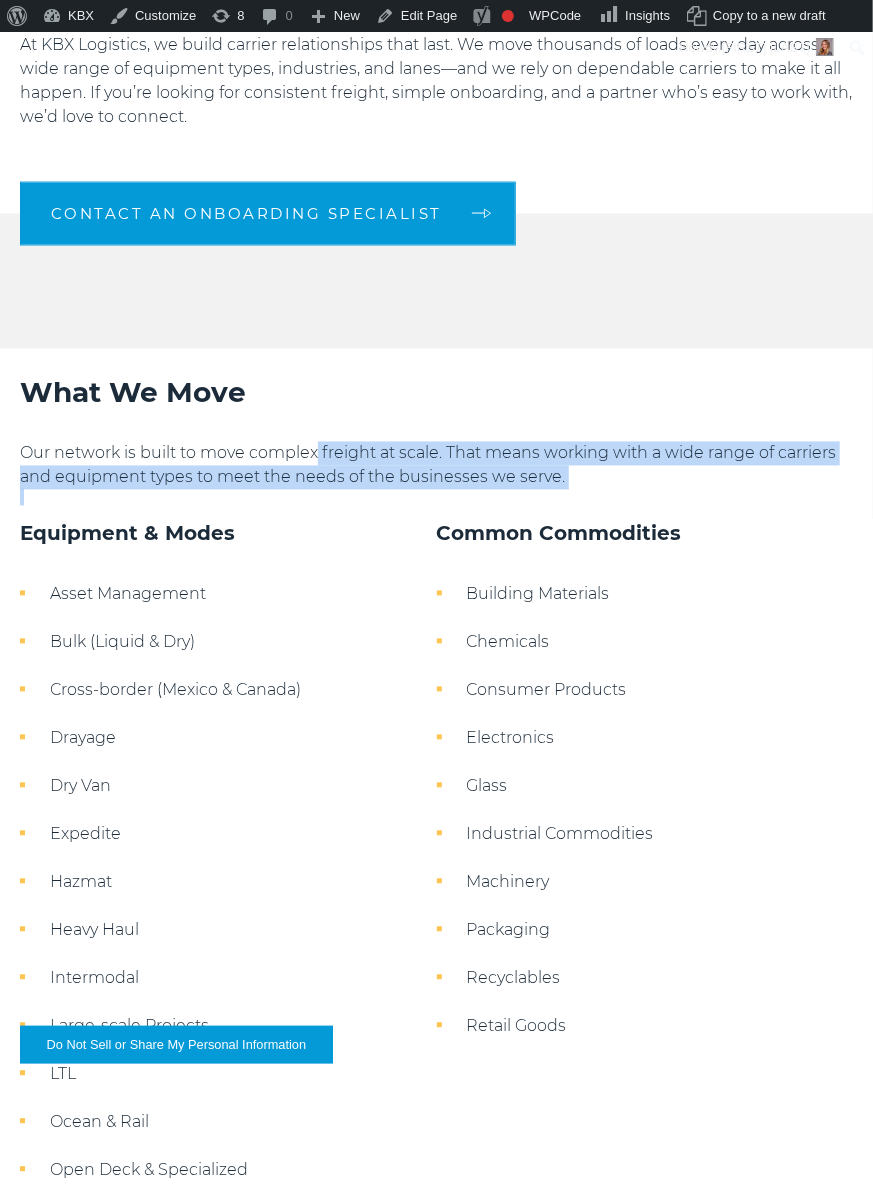 drag, startPoint x: 581, startPoint y: 490, endPoint x: 314, endPoint y: 437, distance: 272.20947 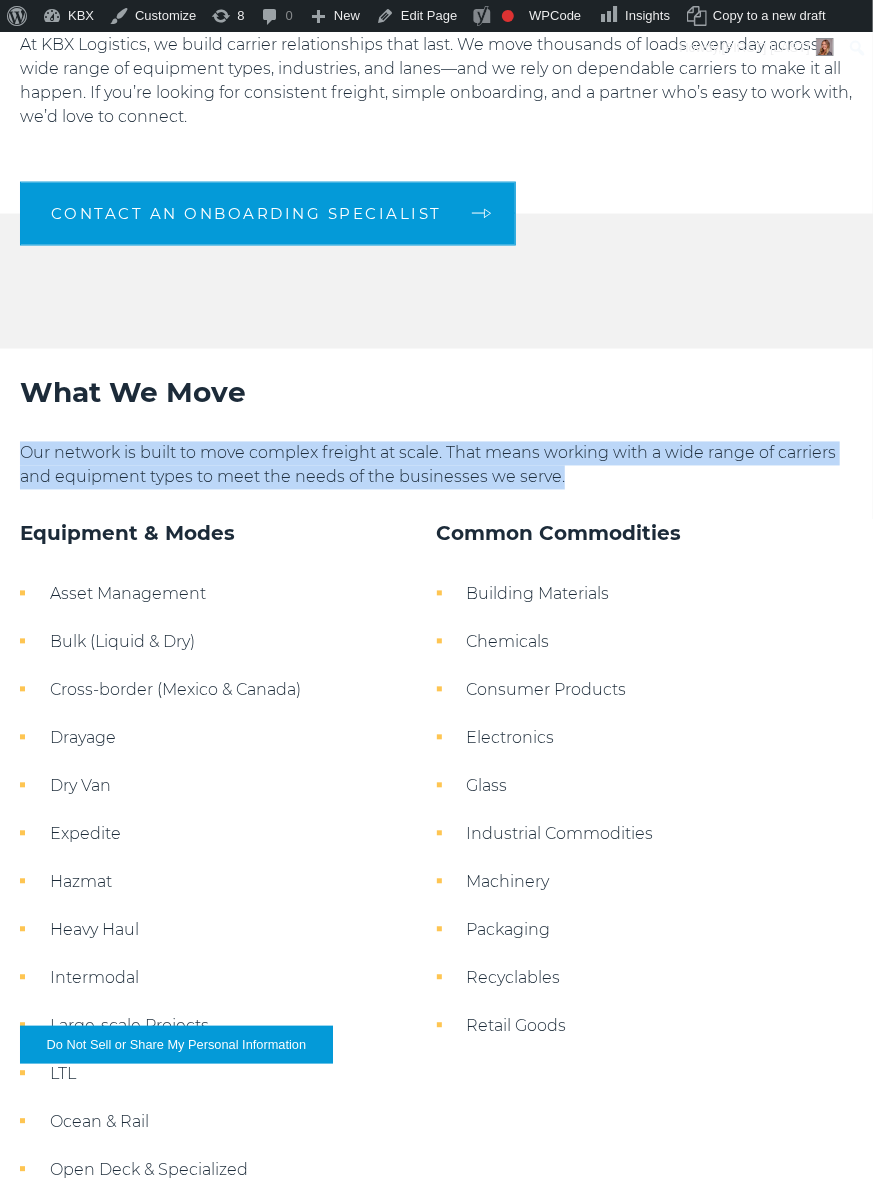 drag, startPoint x: 625, startPoint y: 472, endPoint x: 11, endPoint y: 440, distance: 614.8333 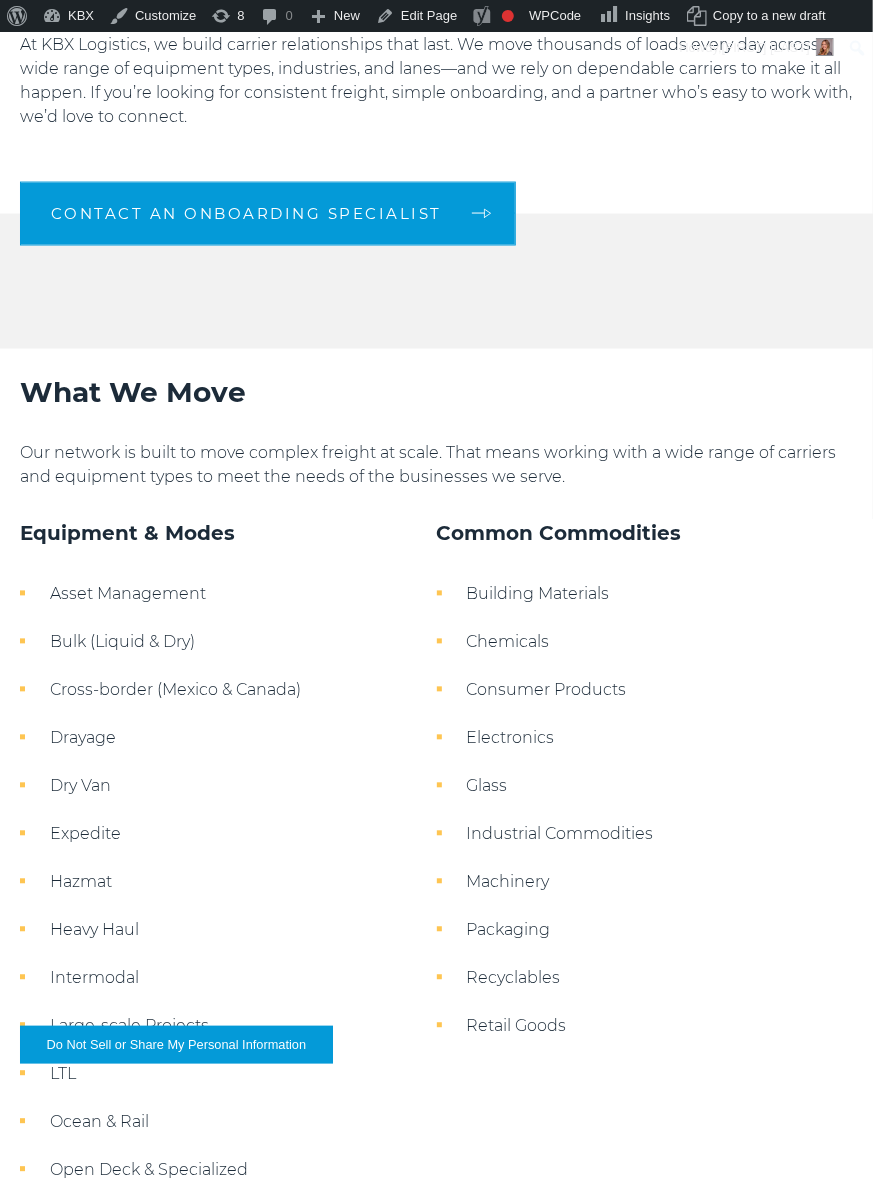drag, startPoint x: 498, startPoint y: 408, endPoint x: 495, endPoint y: 432, distance: 24.186773 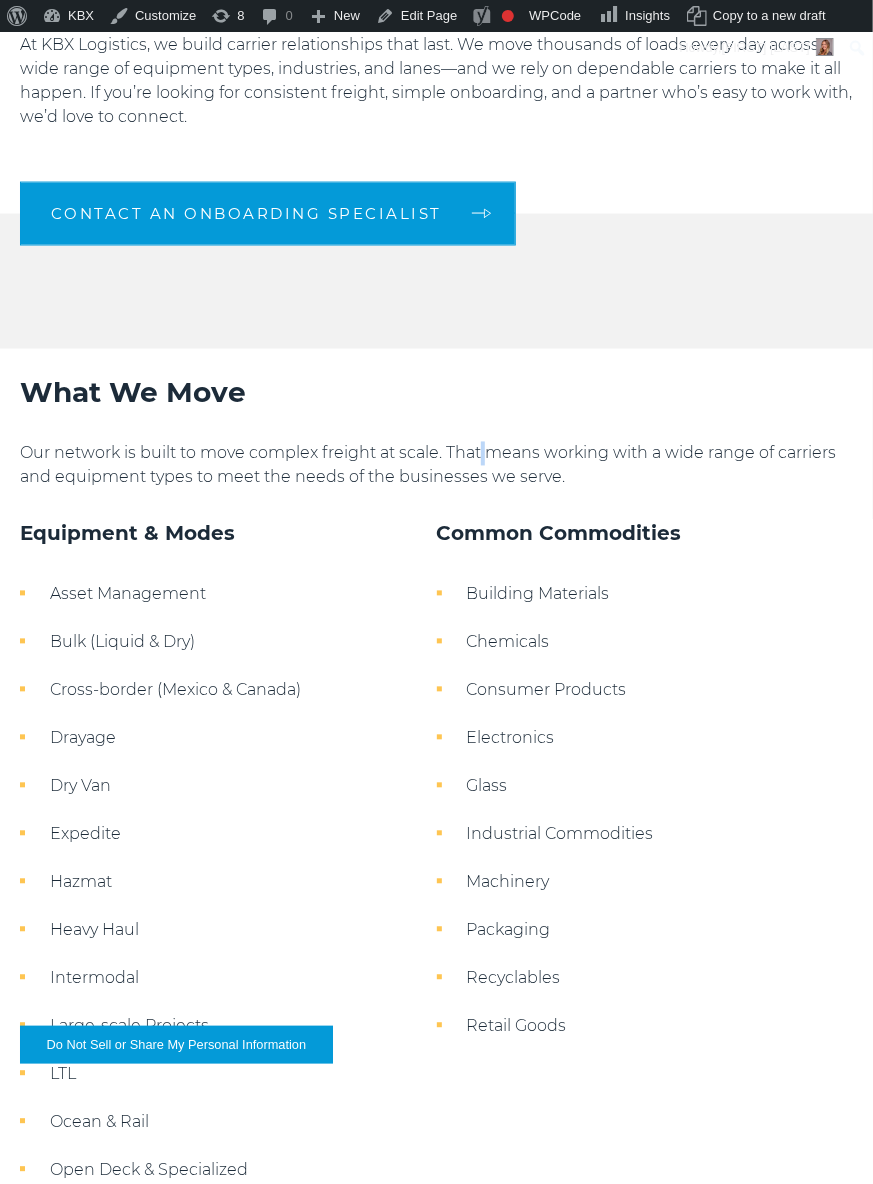 click on "Our network is built to move complex freight at scale. That means working with a wide range of carriers and equipment types to meet the needs of the businesses we serve." at bounding box center (436, 466) 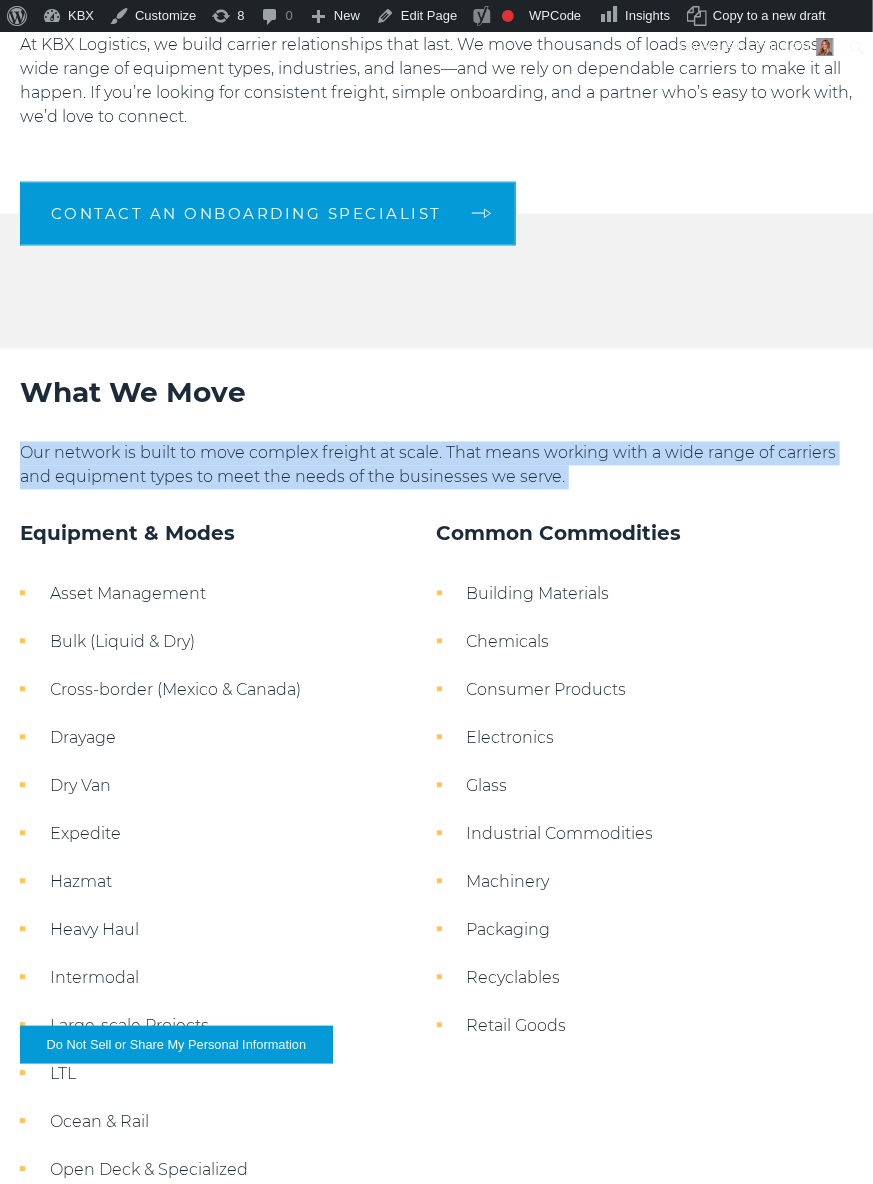 click on "Our network is built to move complex freight at scale. That means working with a wide range of carriers and equipment types to meet the needs of the businesses we serve." at bounding box center [436, 466] 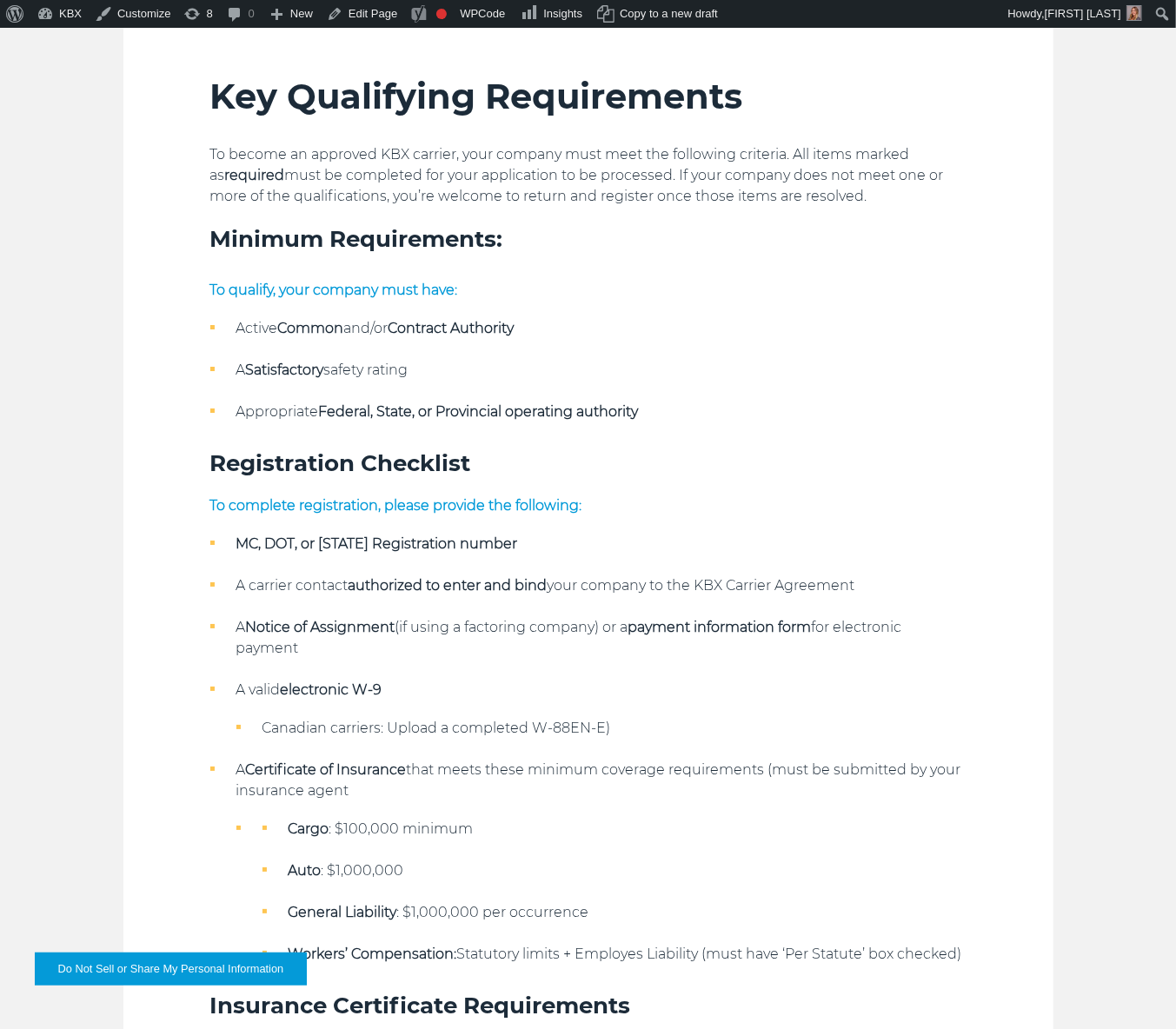 scroll, scrollTop: 3157, scrollLeft: 0, axis: vertical 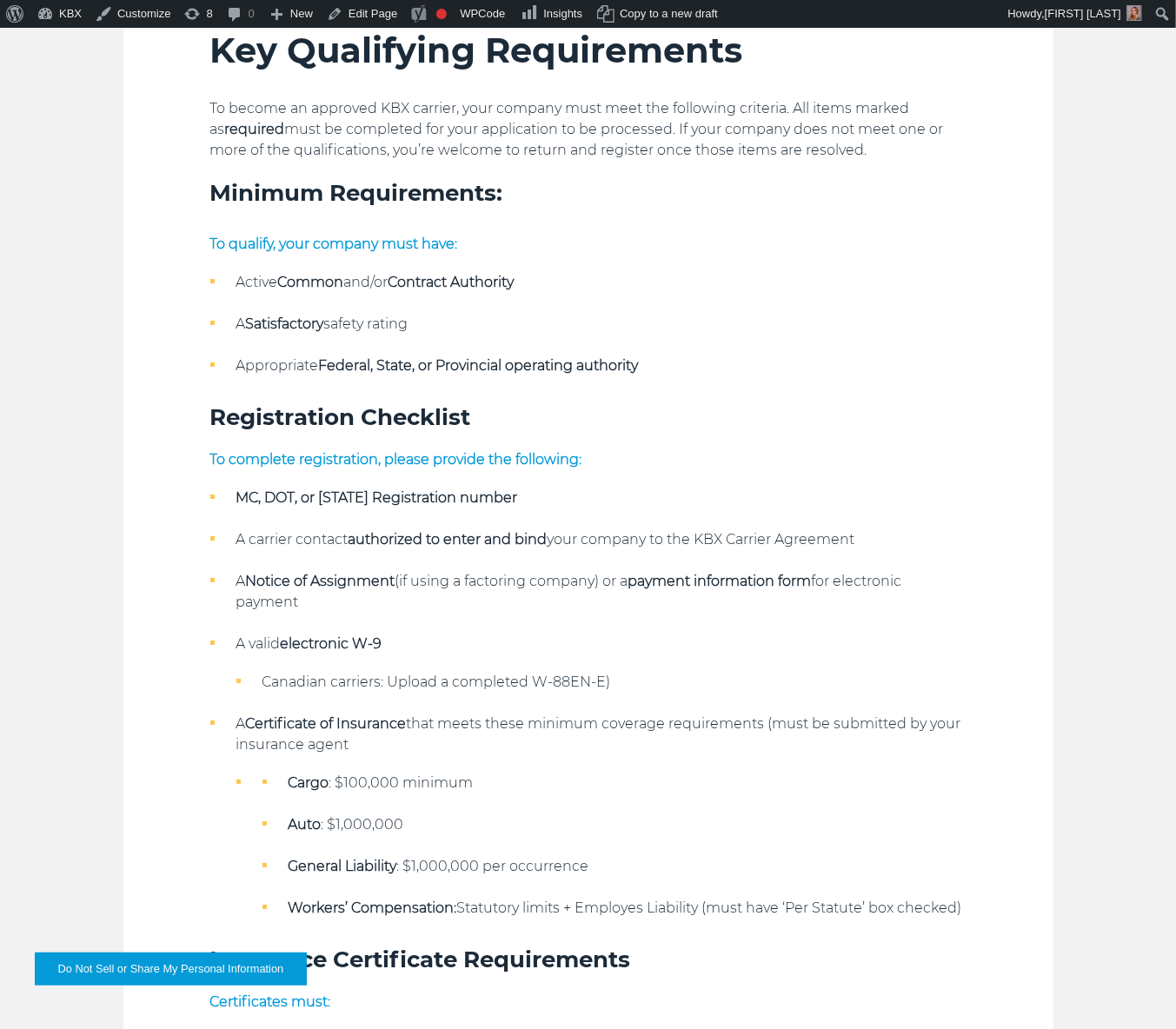 click on "To become an approved KBX carrier, your company must meet the following criteria. All items marked as required must be completed for your application to be processed. If your company does not meet one or more of the qualifications, you’re welcome to return and register once those items are resolved." at bounding box center (588, 129) 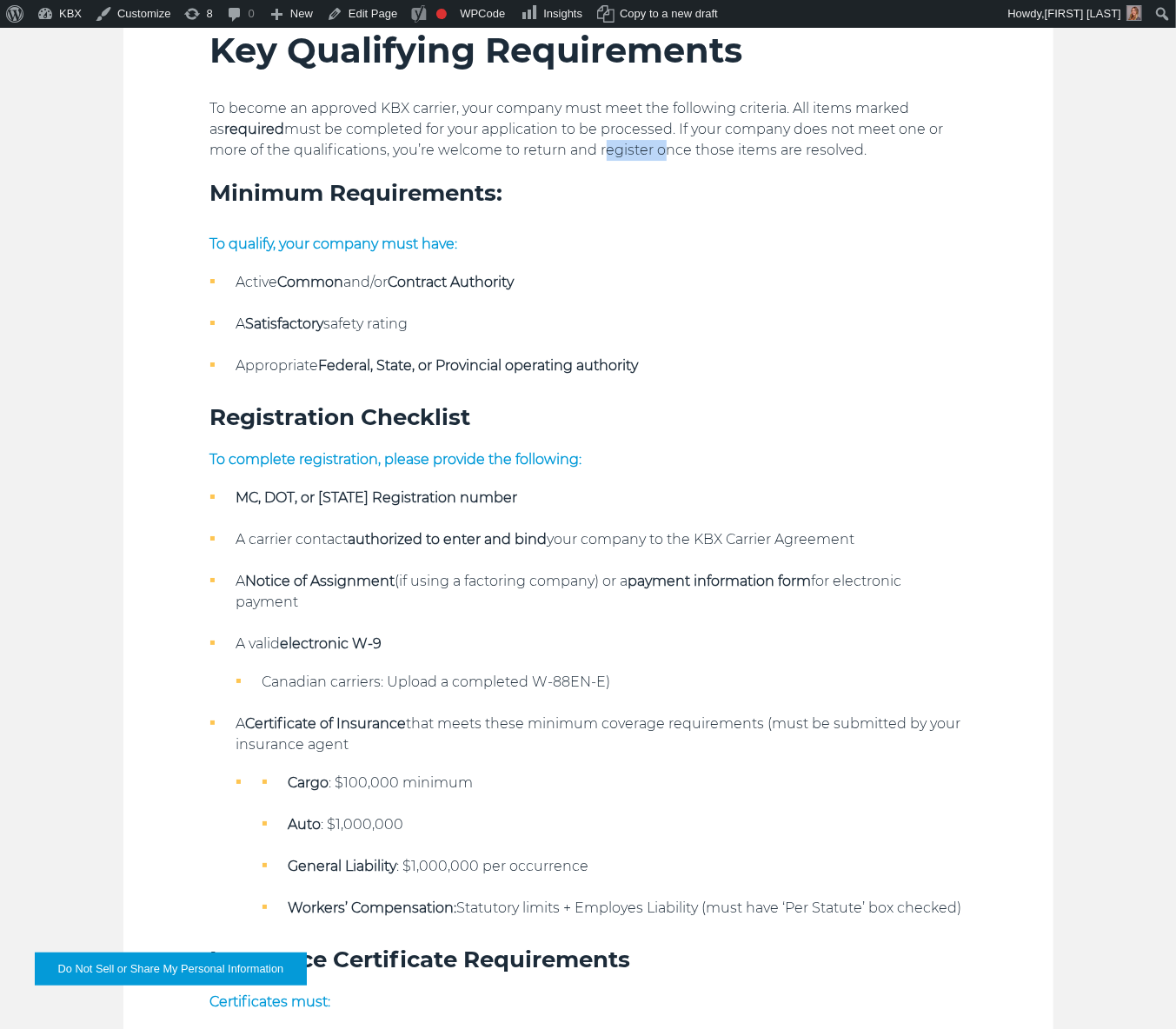 click on "To become an approved KBX carrier, your company must meet the following criteria. All items marked as required must be completed for your application to be processed. If your company does not meet one or more of the qualifications, you’re welcome to return and register once those items are resolved." at bounding box center [588, 129] 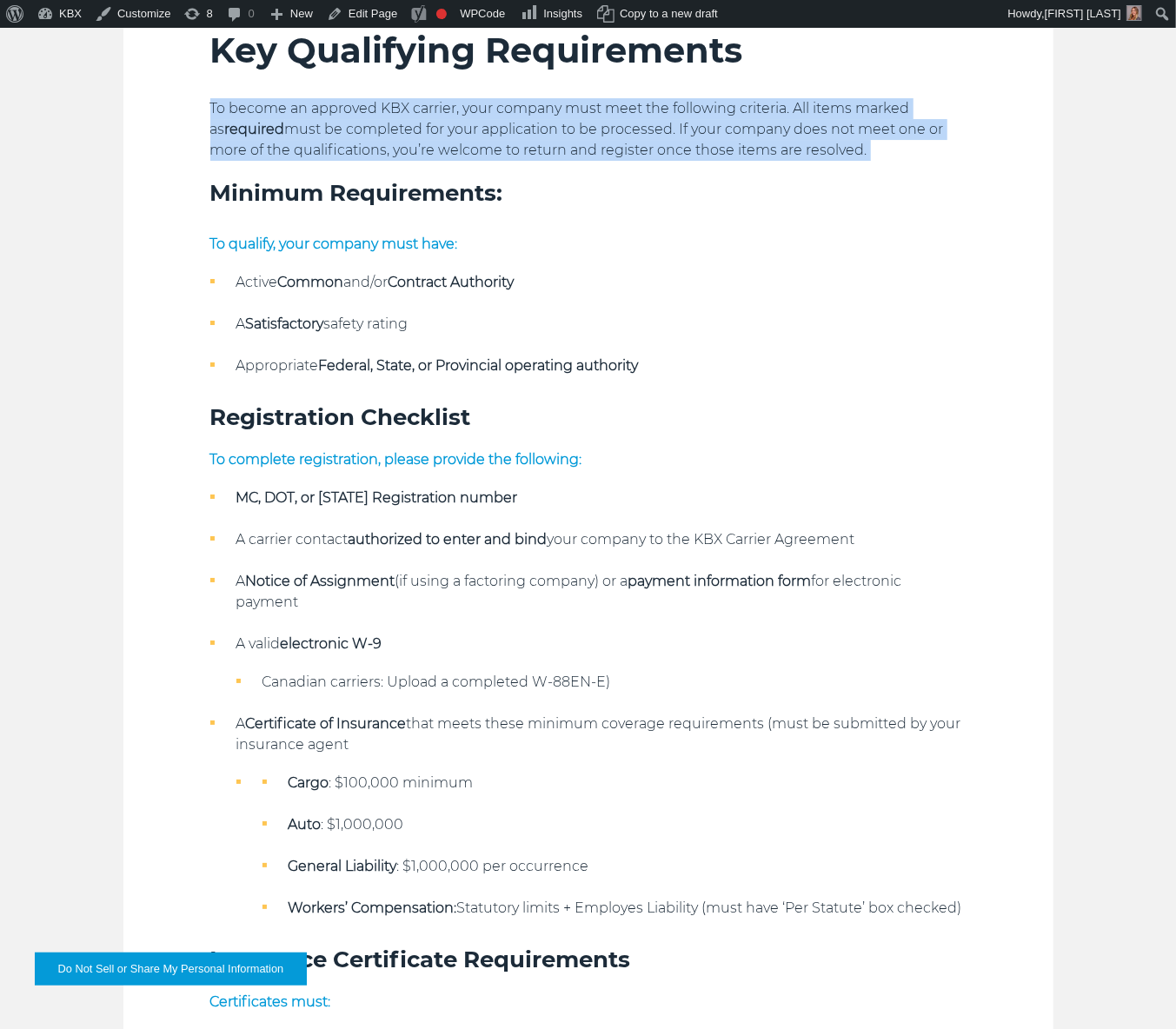 click on "To become an approved KBX carrier, your company must meet the following criteria. All items marked as required must be completed for your application to be processed. If your company does not meet one or more of the qualifications, you’re welcome to return and register once those items are resolved." at bounding box center [588, 129] 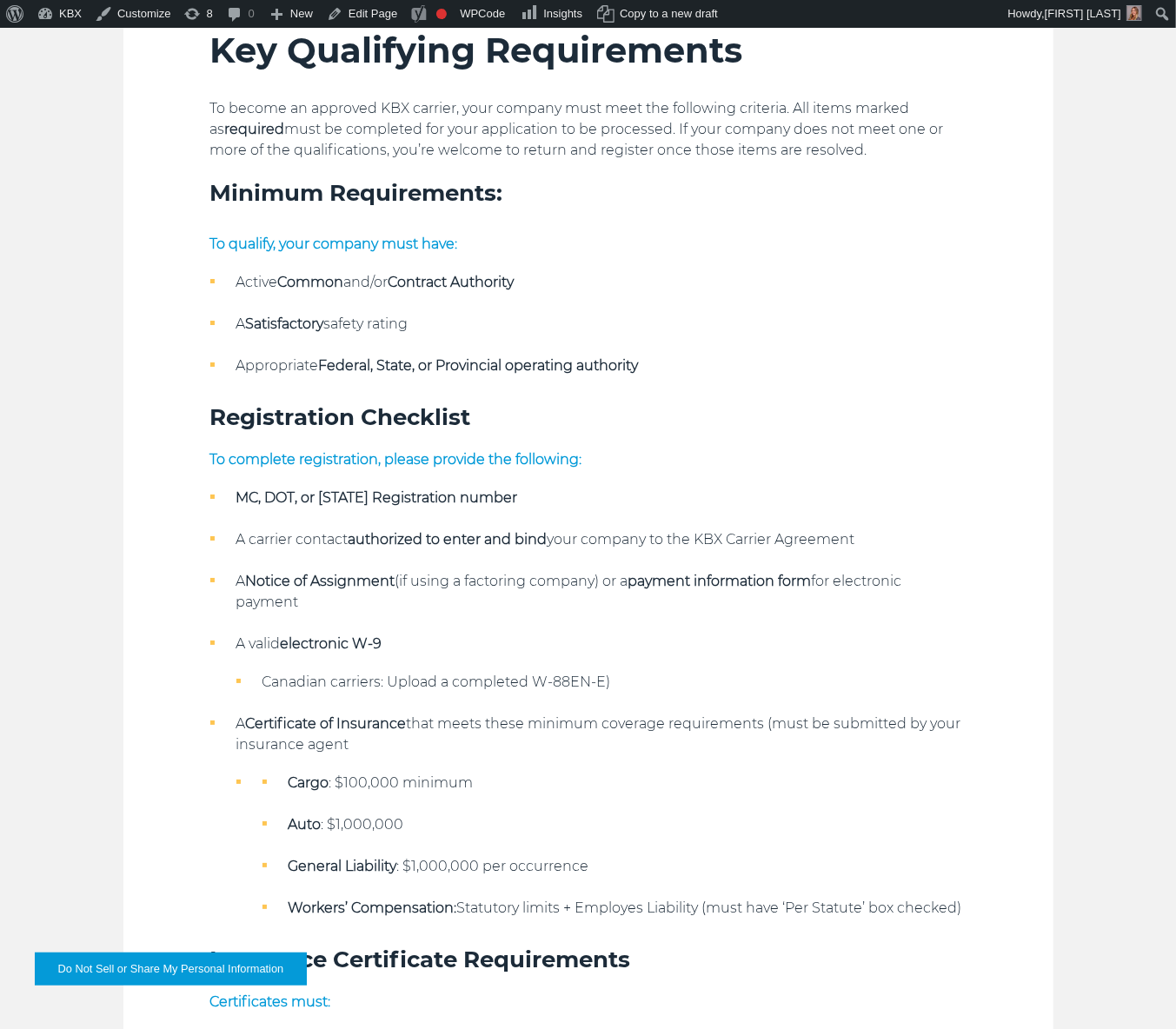click on "Appropriate  Federal, State, or Provincial operating authority" at bounding box center (588, 366) 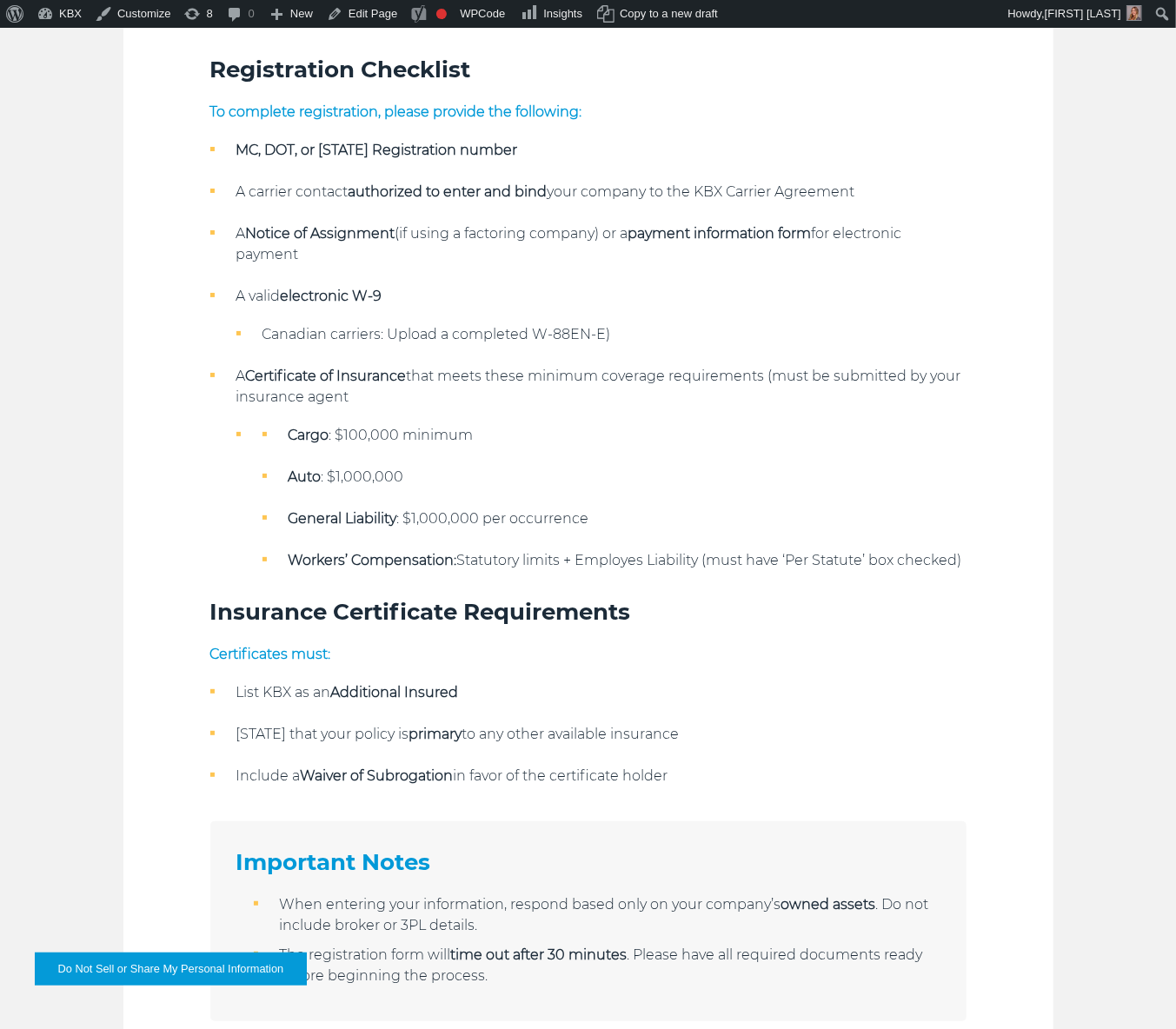 scroll, scrollTop: 3737, scrollLeft: 0, axis: vertical 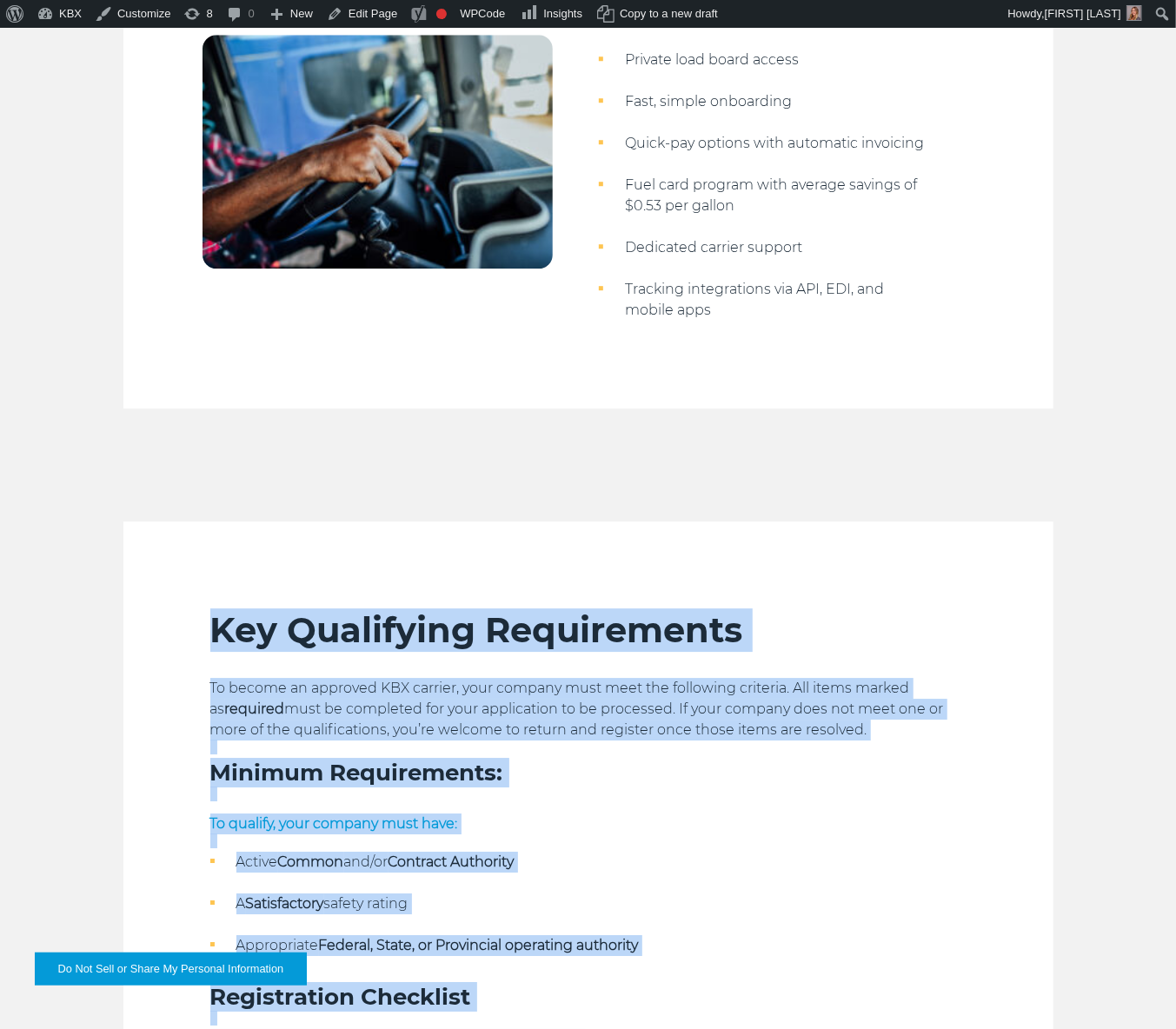 drag, startPoint x: 579, startPoint y: 801, endPoint x: 90, endPoint y: 575, distance: 538.6994 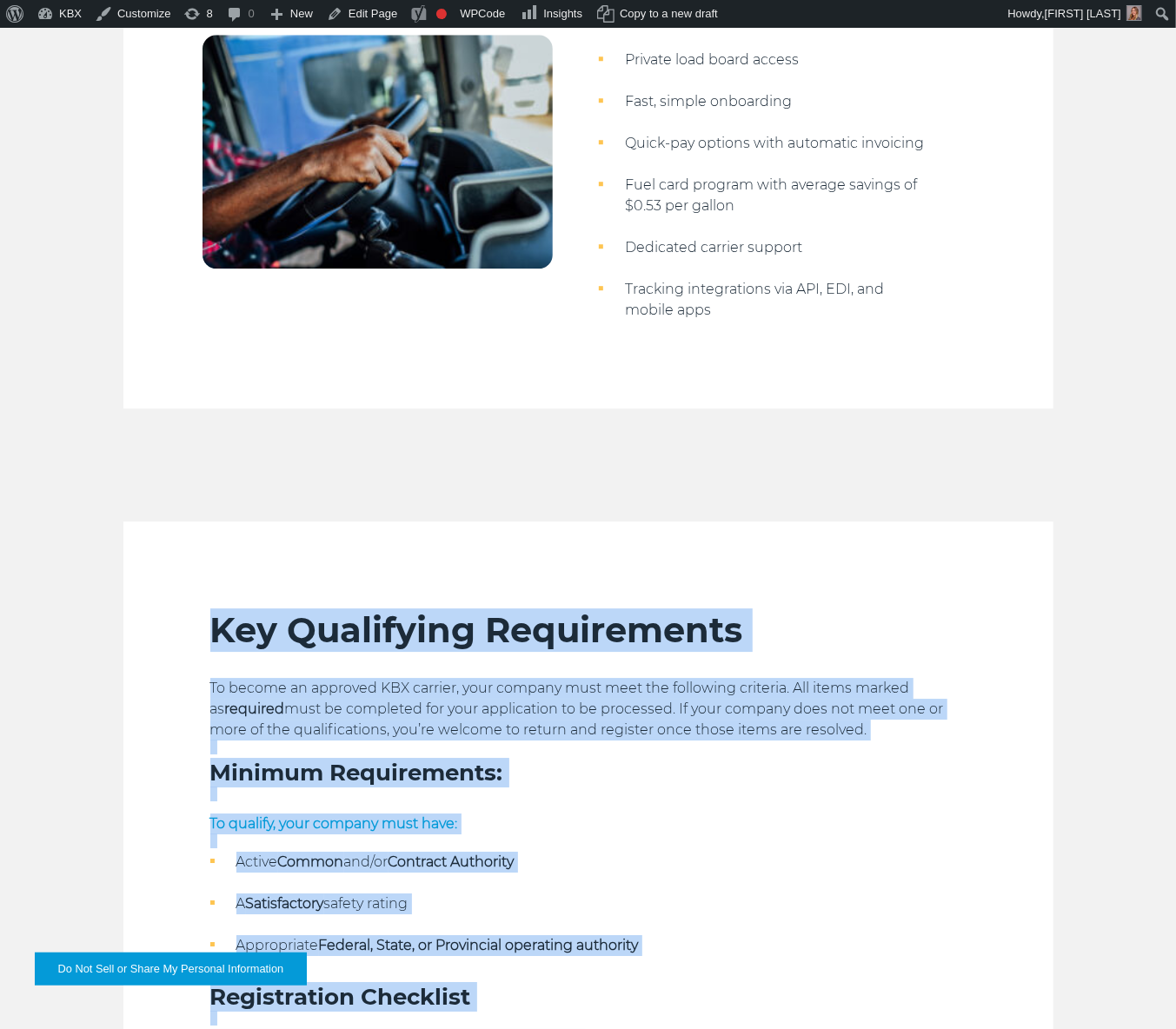 copy on "Lor Ipsumdolor Sitametconse
Ad elitse do eiusmodt INC utlabor, etdo magnaal enim admi ven quisnostr exercita. Ull labor nisial ex  eacommod  cons du auteirure inr volu velitesseci fu nu pariature. Si occa cupidat nonp sun culp qui of dese mo ani idestlaborumpe, und’om istenat er volupt acc doloremq laud totam remap eaq ipsaquae.
Abilloi Veritatisqua:
Ar beataev, dict explica nemo enim:
Ipsamq  Volupt  asp/au  Oditfugi Consequun
M  Doloreseosra  sequin nequep
Quisquamdol  Adipisc, Numqu, ei Moditempor inciduntm quaeratet
Minussolutan Eligendio
Cu nihilimp quoplaceatfa, possim assumen rep temporibu:
AU, QUI, of Debit Rerumnecessi saepee
V repudia recusan  itaqueearu hi tenet sap dele  reic volupta ma ali PER Dolorib Asperiore
R  Minimn ex Ullamcorpo  (su labor a commodico quidmax) mo m  harumqu rerumfacili expe  dis namliberot cumsolu
N elige  optiocumqu N-4
Impeditm quodmaxi: Placea f possimuso L-75IP-D)
S  Ametconsect ad Elitseddo  eius tempo ..." 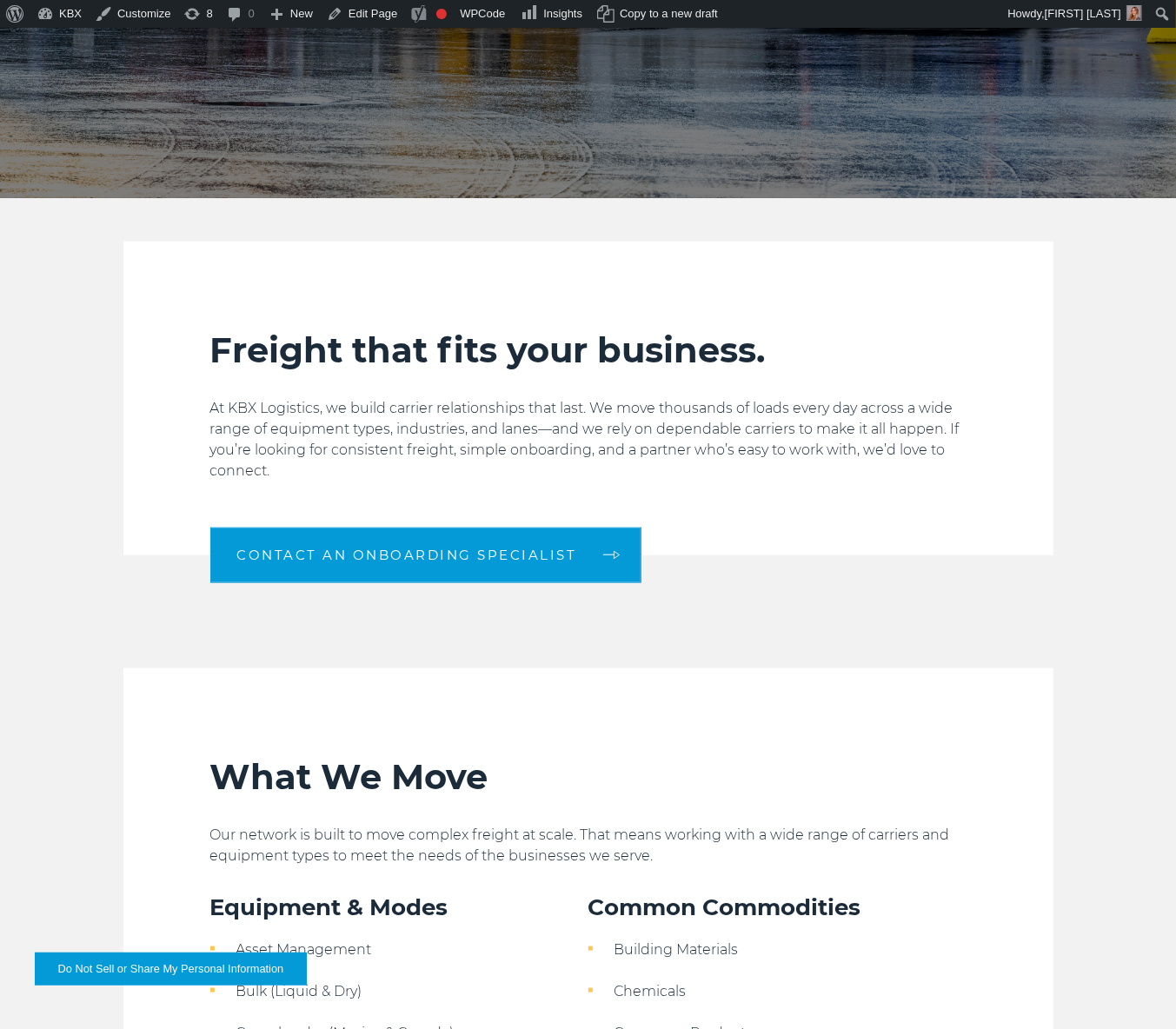 scroll, scrollTop: 67, scrollLeft: 0, axis: vertical 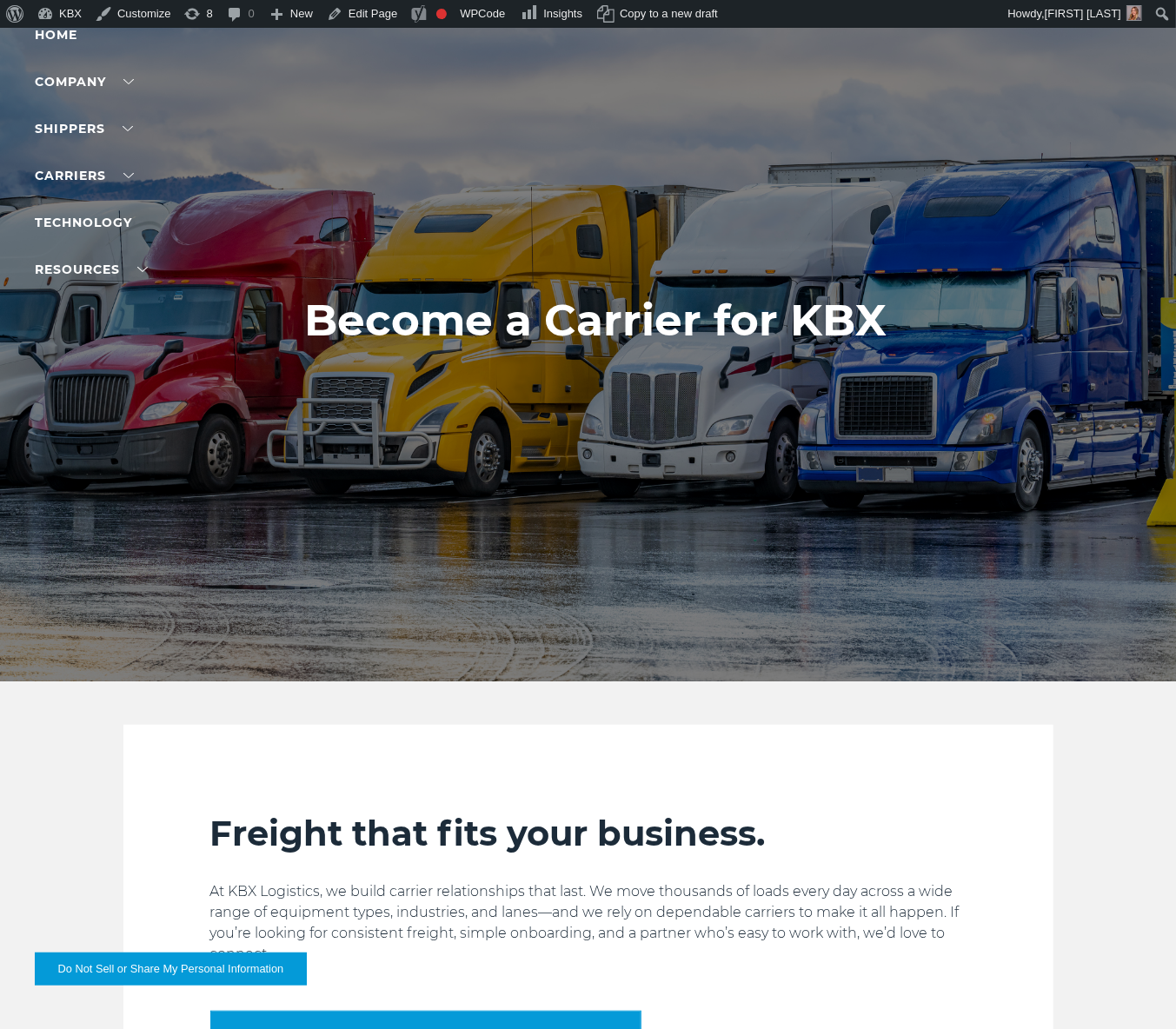 drag, startPoint x: 870, startPoint y: 90, endPoint x: 735, endPoint y: 402, distance: 339.95441 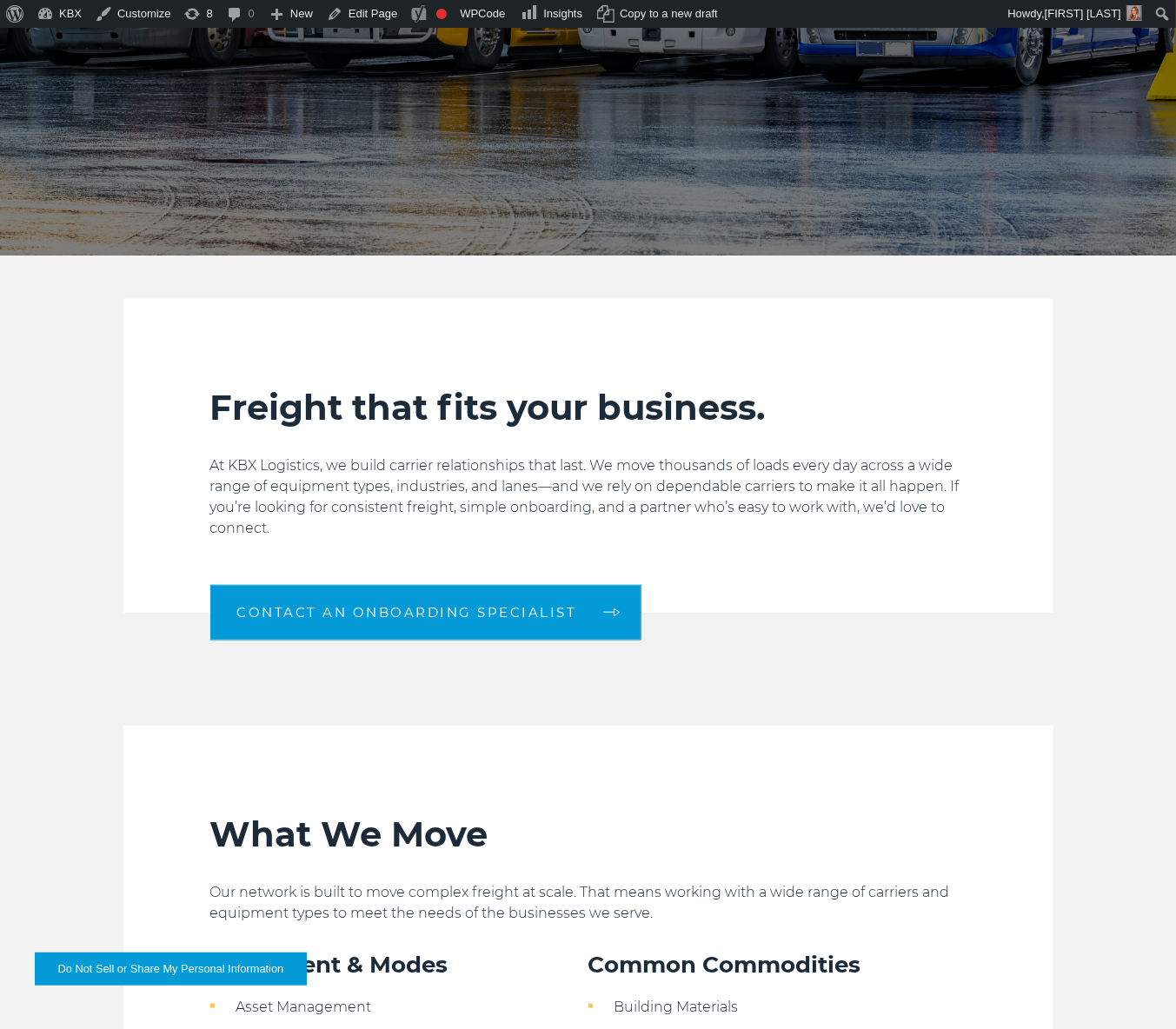 scroll, scrollTop: 675, scrollLeft: 0, axis: vertical 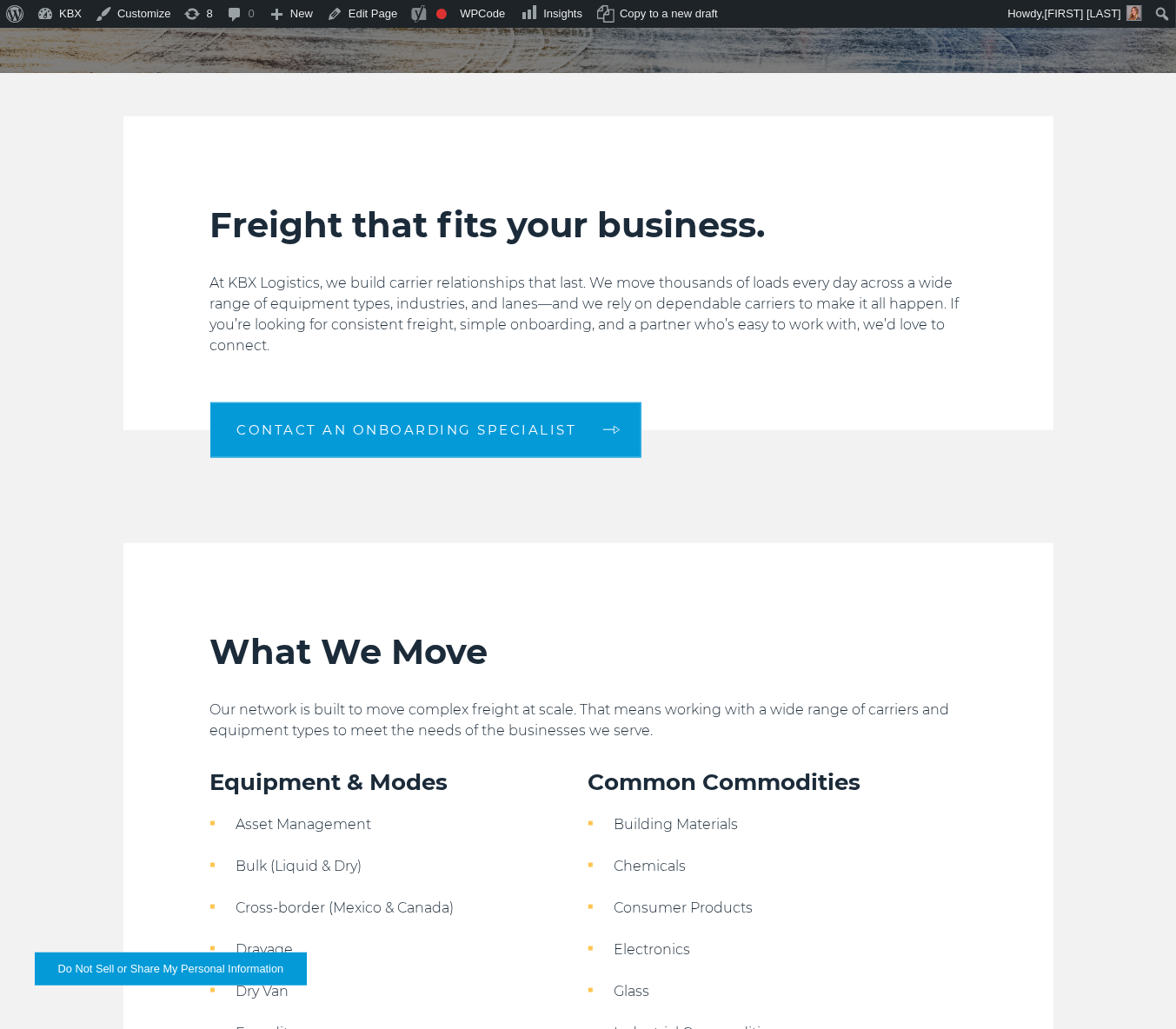 click on "At KBX Logistics, we build carrier relationships that last. We move thousands of loads every day across a wide range of equipment types, industries, and lanes—and we rely on dependable carriers to make it all happen. If you’re looking for consistent freight, simple onboarding, and a partner who’s easy to work with, we’d love to connect." at bounding box center [588, 315] 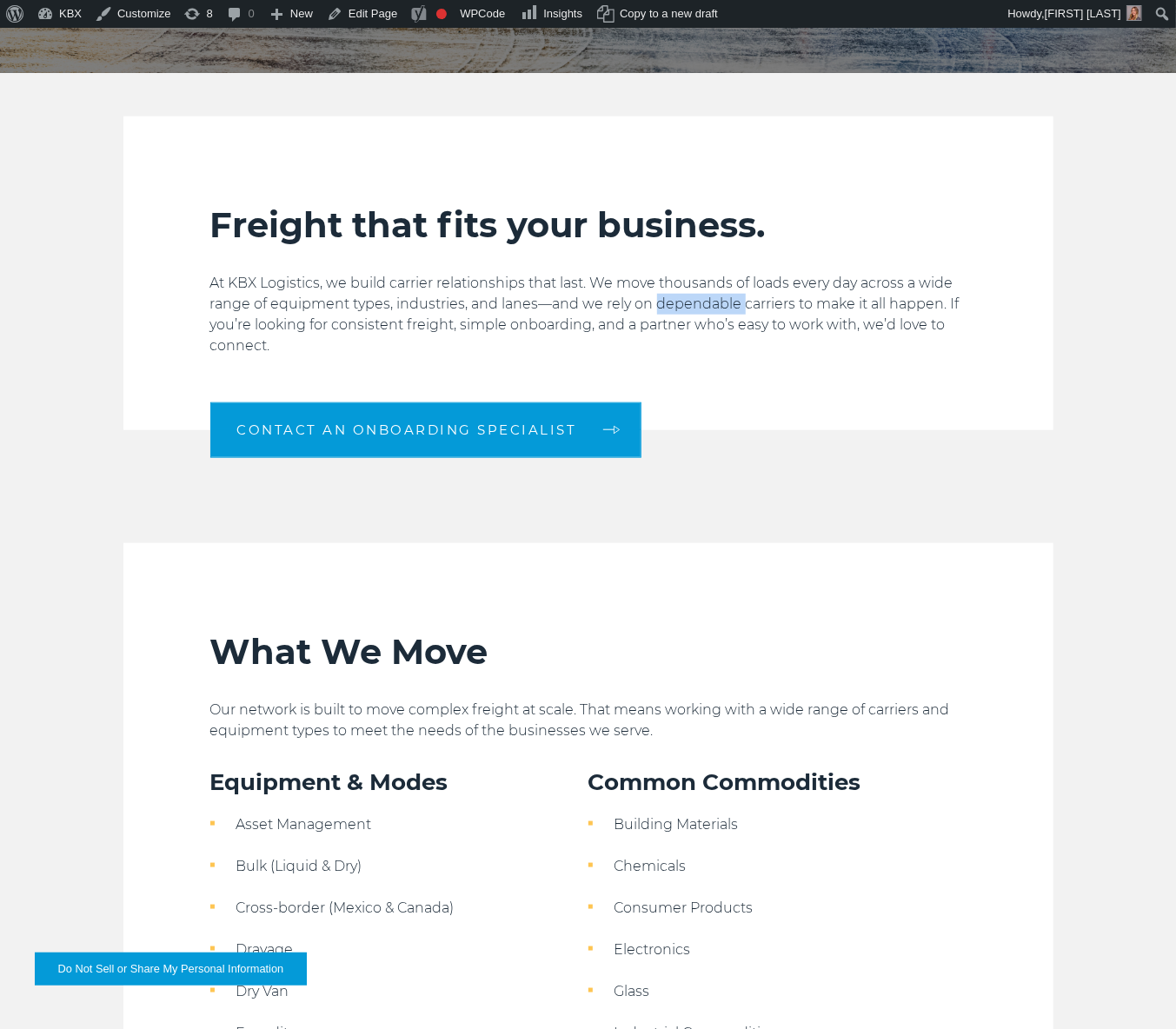 click on "At KBX Logistics, we build carrier relationships that last. We move thousands of loads every day across a wide range of equipment types, industries, and lanes—and we rely on dependable carriers to make it all happen. If you’re looking for consistent freight, simple onboarding, and a partner who’s easy to work with, we’d love to connect." at bounding box center [588, 315] 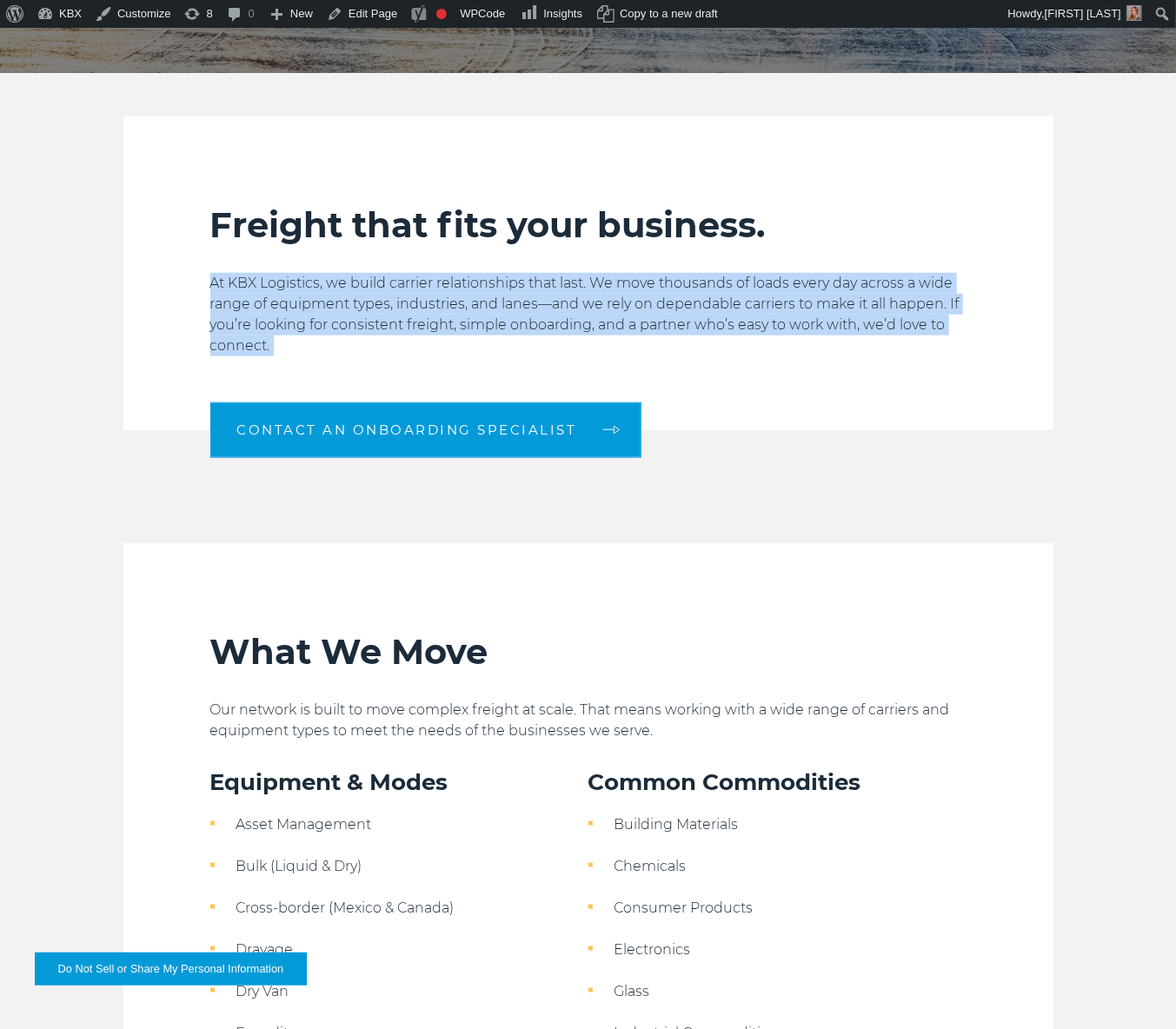 click on "At KBX Logistics, we build carrier relationships that last. We move thousands of loads every day across a wide range of equipment types, industries, and lanes—and we rely on dependable carriers to make it all happen. If you’re looking for consistent freight, simple onboarding, and a partner who’s easy to work with, we’d love to connect." at bounding box center [588, 315] 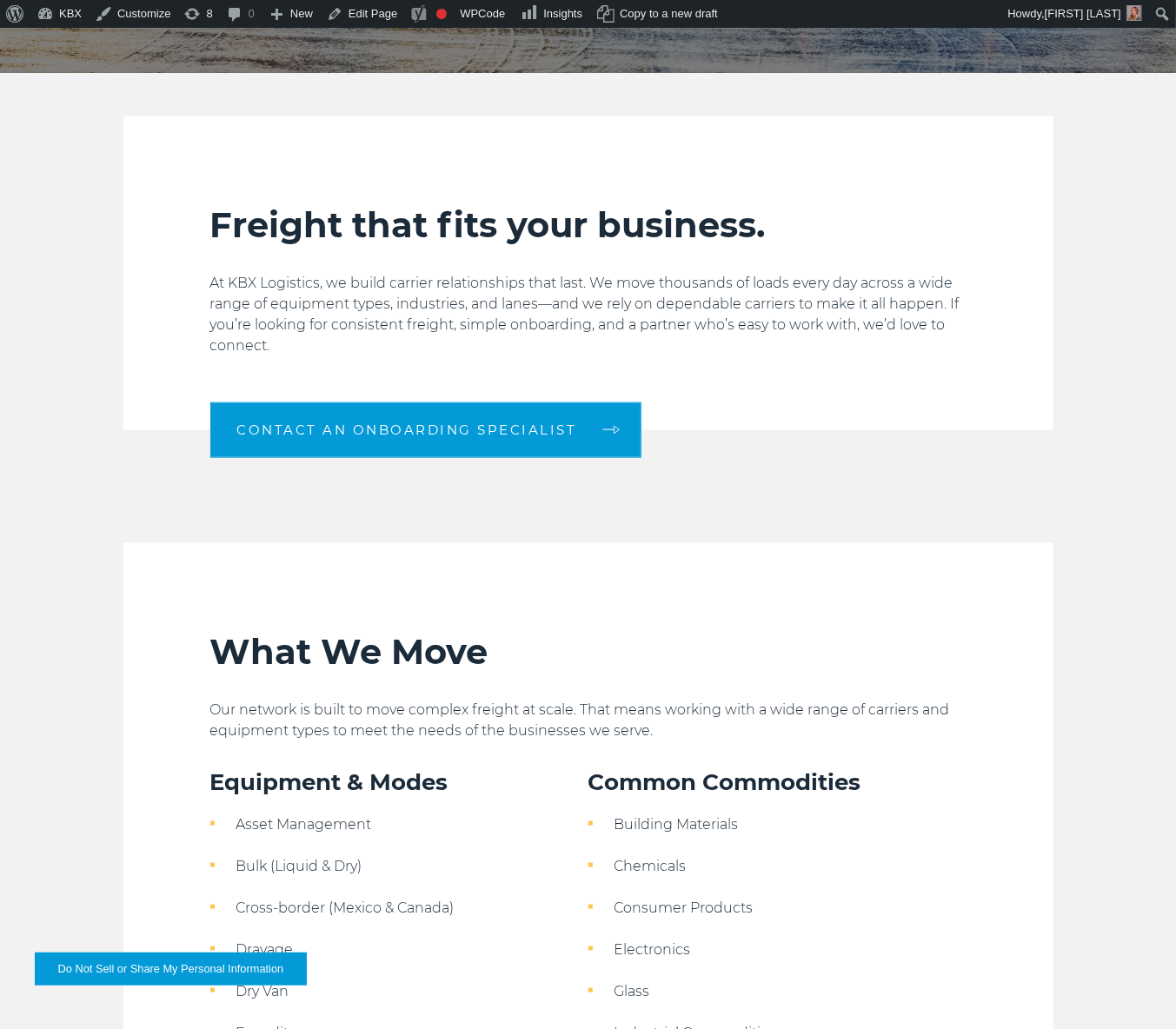 click on "At KBX Logistics, we build carrier relationships that last. We move thousands of loads every day across a wide range of equipment types, industries, and lanes—and we rely on dependable carriers to make it all happen. If you’re looking for consistent freight, simple onboarding, and a partner who’s easy to work with, we’d love to connect." at bounding box center (588, 315) 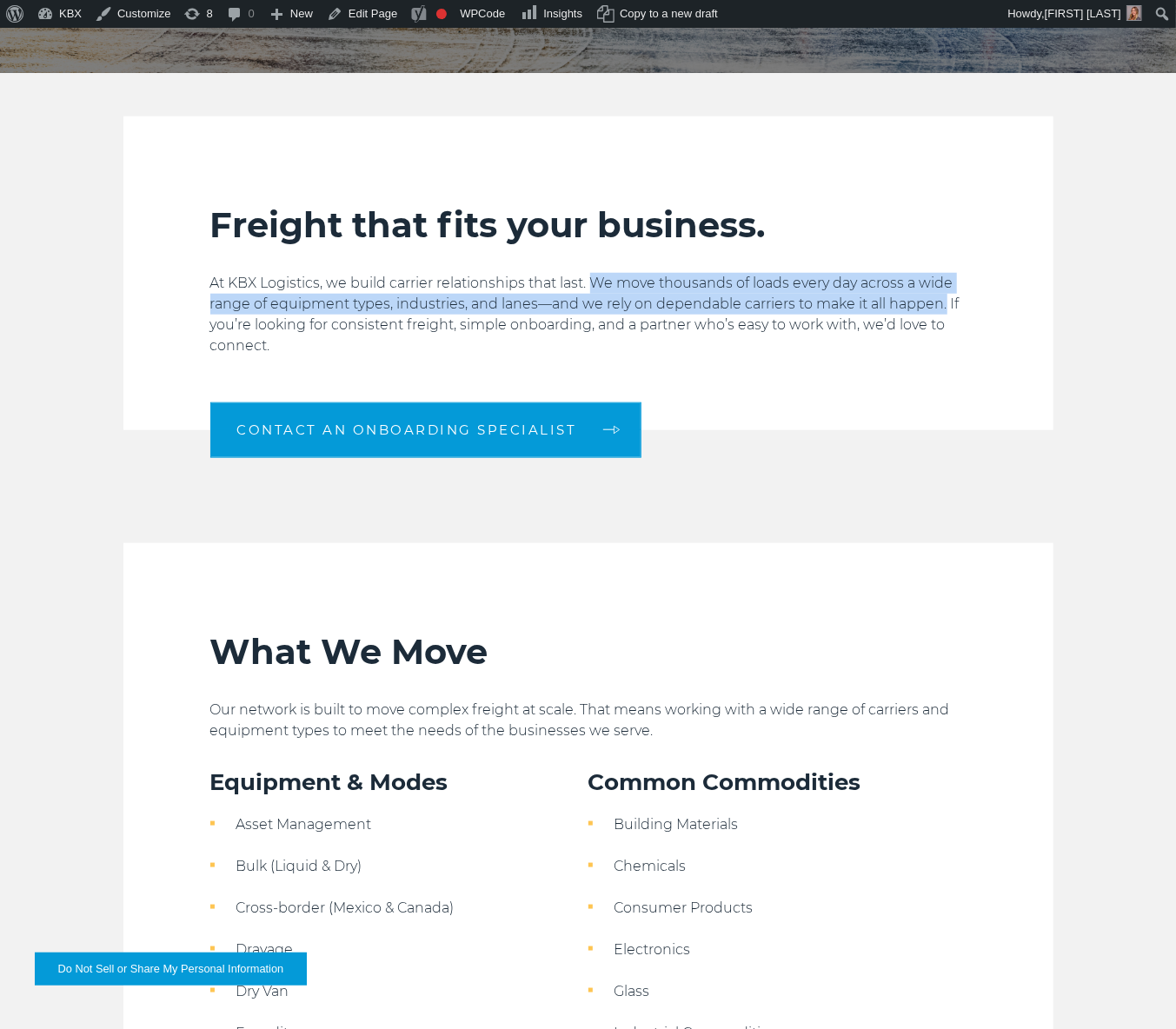 drag, startPoint x: 594, startPoint y: 275, endPoint x: 944, endPoint y: 300, distance: 350.89172 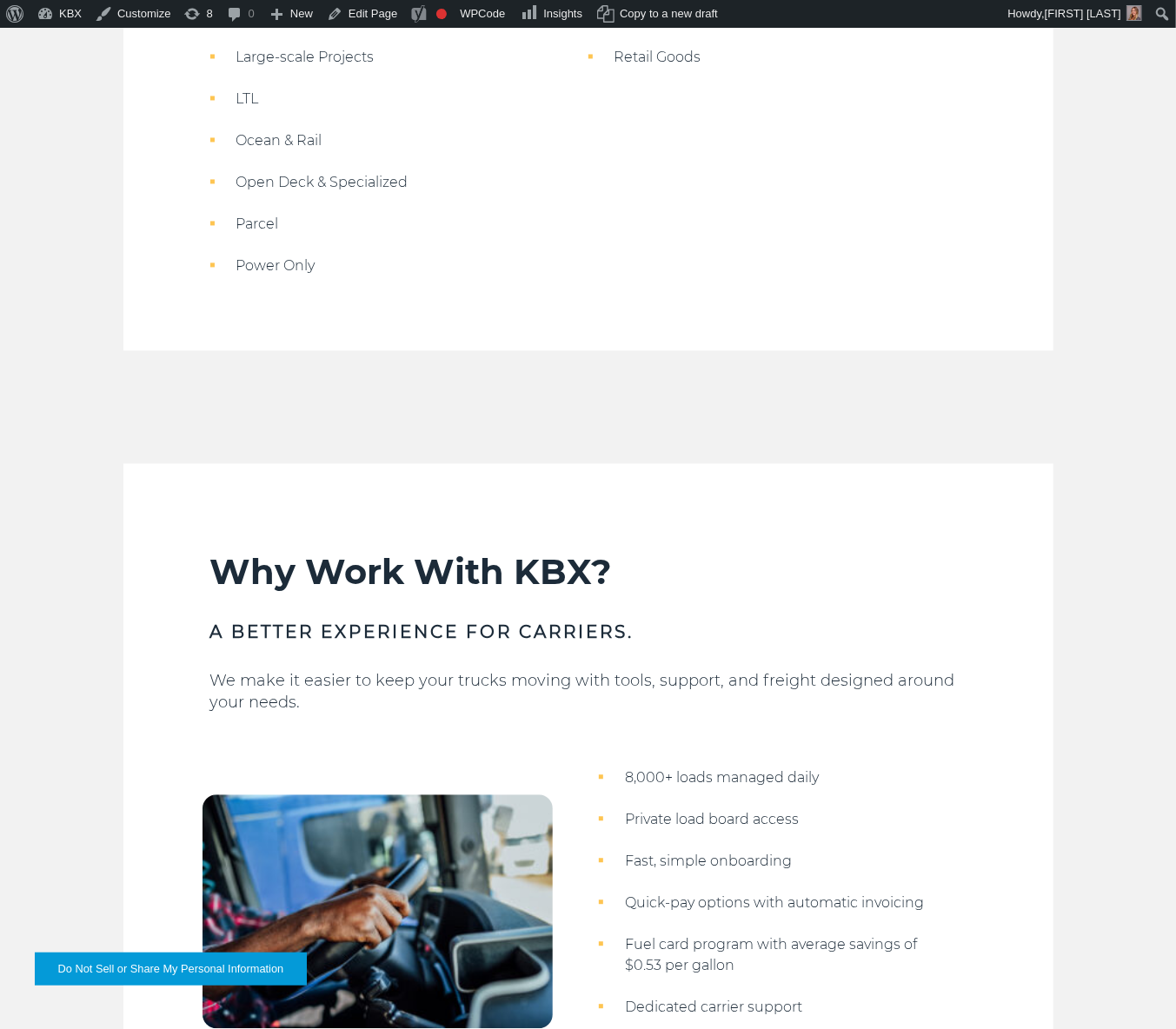 scroll, scrollTop: 2124, scrollLeft: 0, axis: vertical 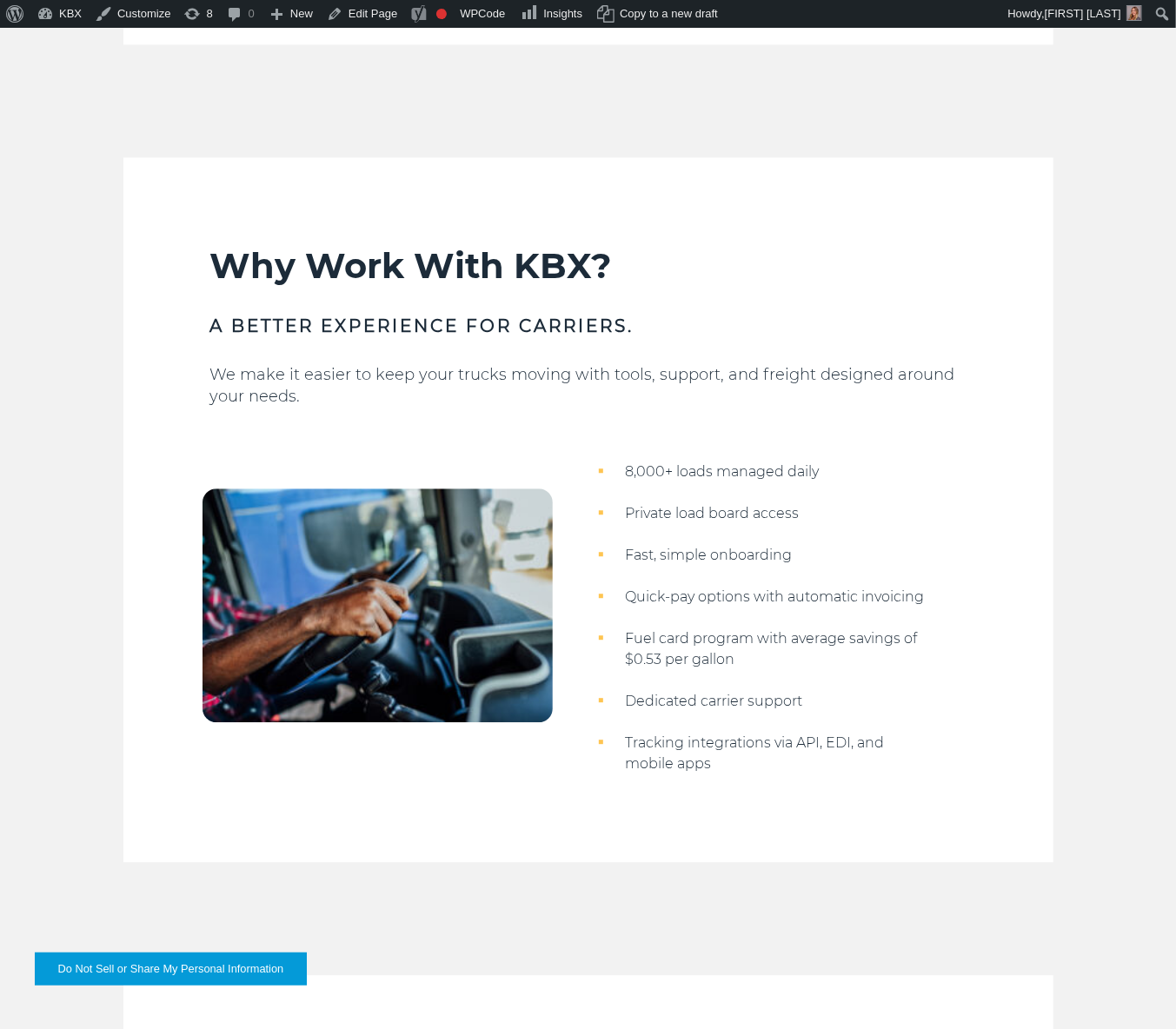 click on "We make it easier to keep your trucks moving with tools, support, and freight designed around your needs." at bounding box center [588, 386] 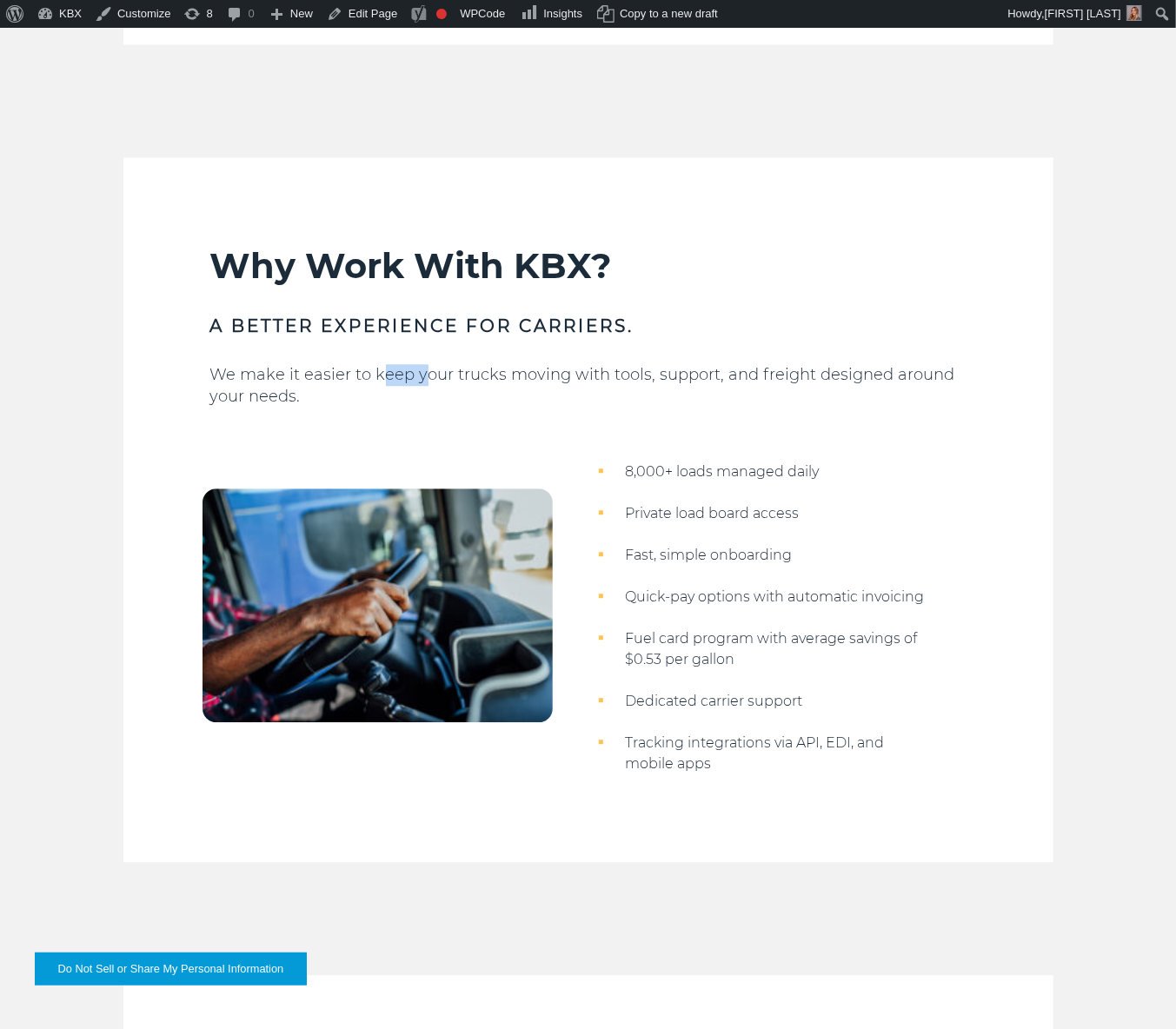 click on "We make it easier to keep your trucks moving with tools, support, and freight designed around your needs." at bounding box center [588, 386] 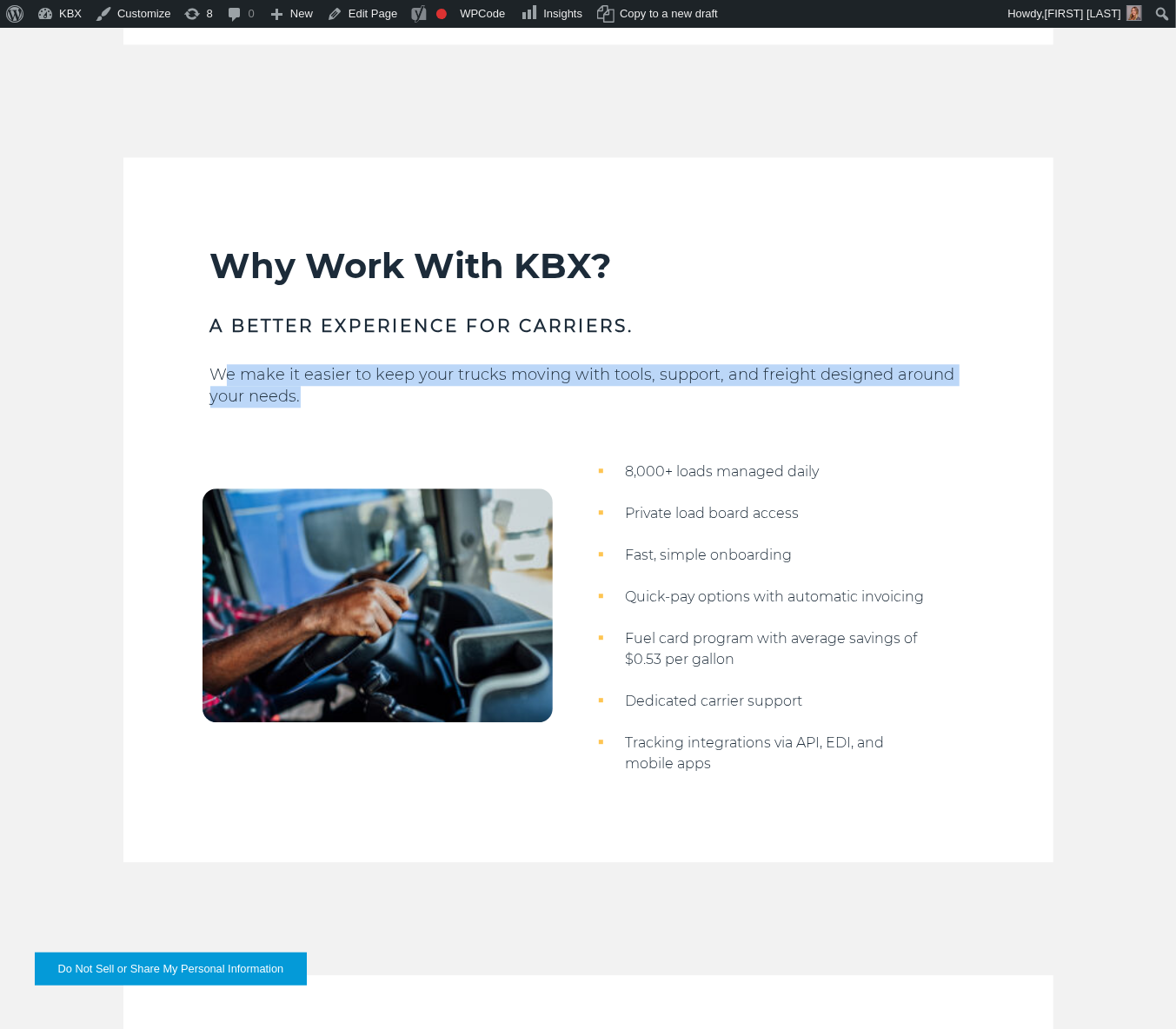 click on "We make it easier to keep your trucks moving with tools, support, and freight designed around your needs." at bounding box center (588, 386) 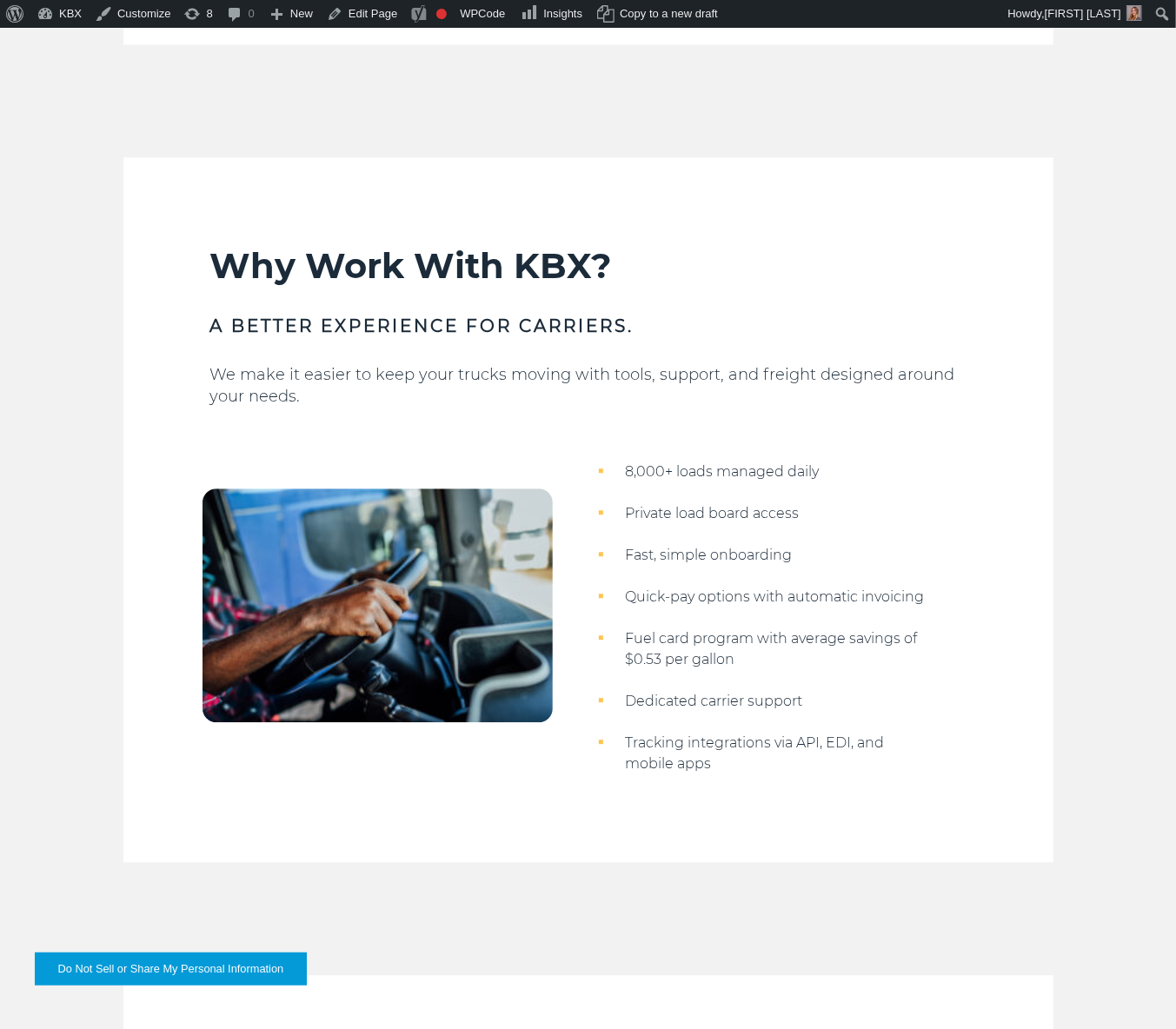 drag, startPoint x: 256, startPoint y: 374, endPoint x: 568, endPoint y: 318, distance: 316.9858 